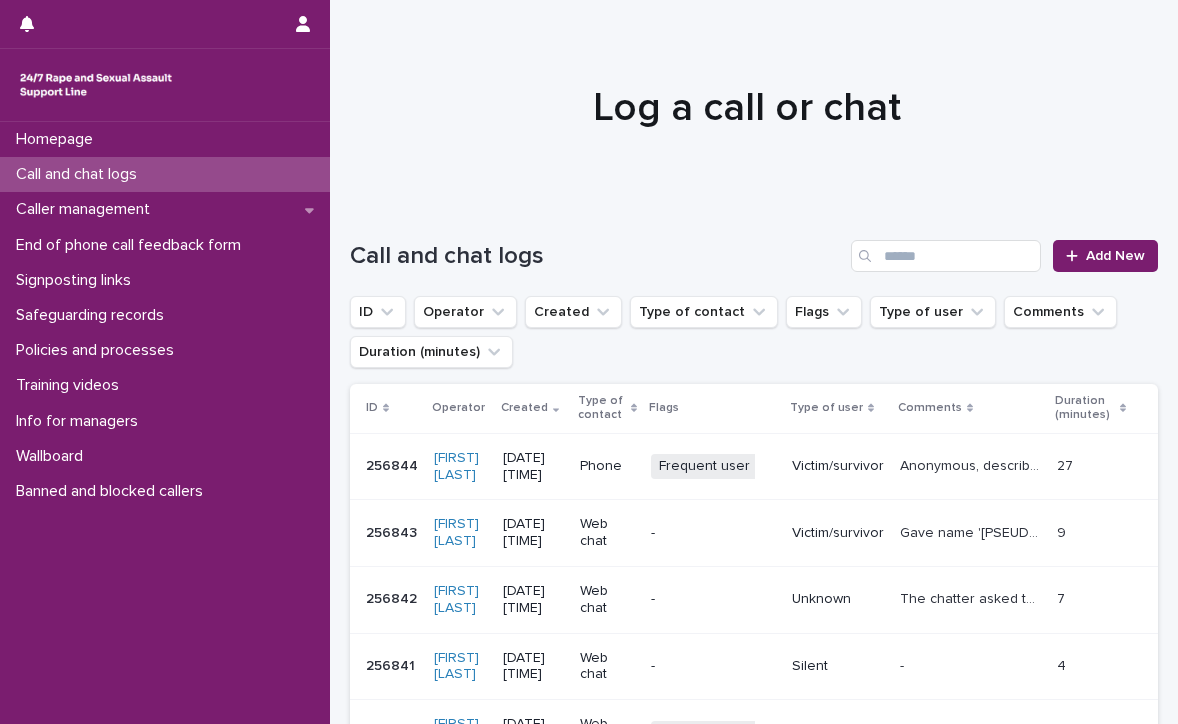 scroll, scrollTop: 0, scrollLeft: 0, axis: both 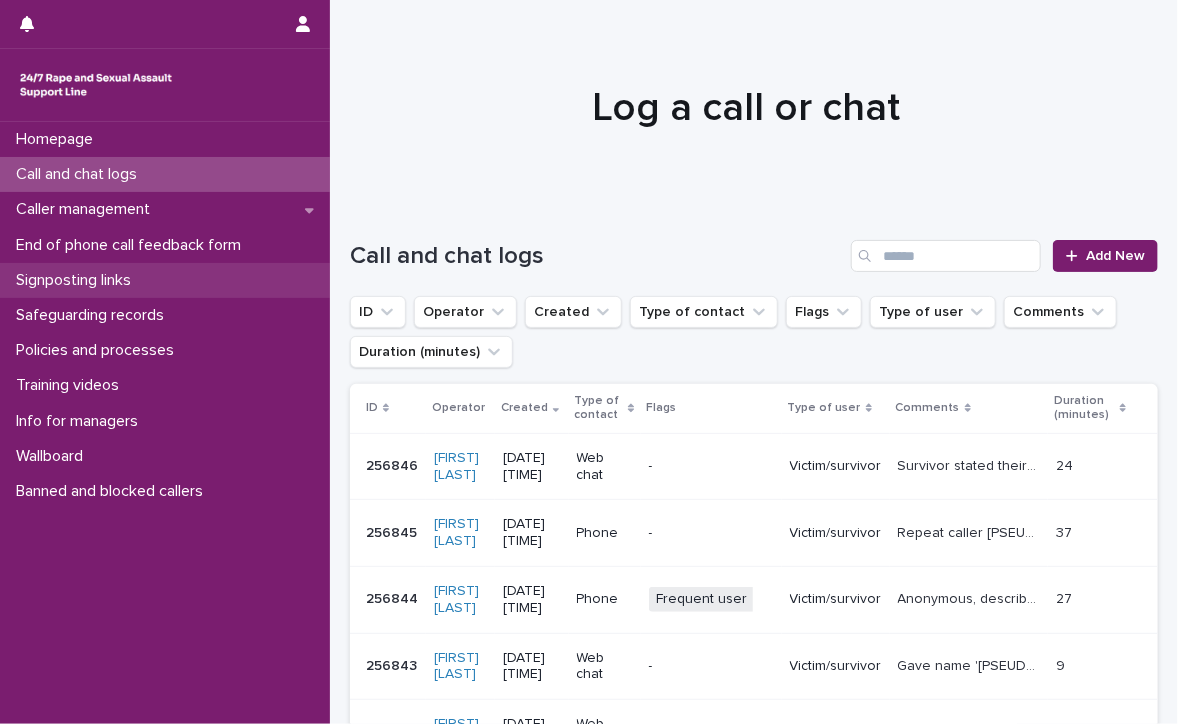click on "Signposting links" at bounding box center [77, 280] 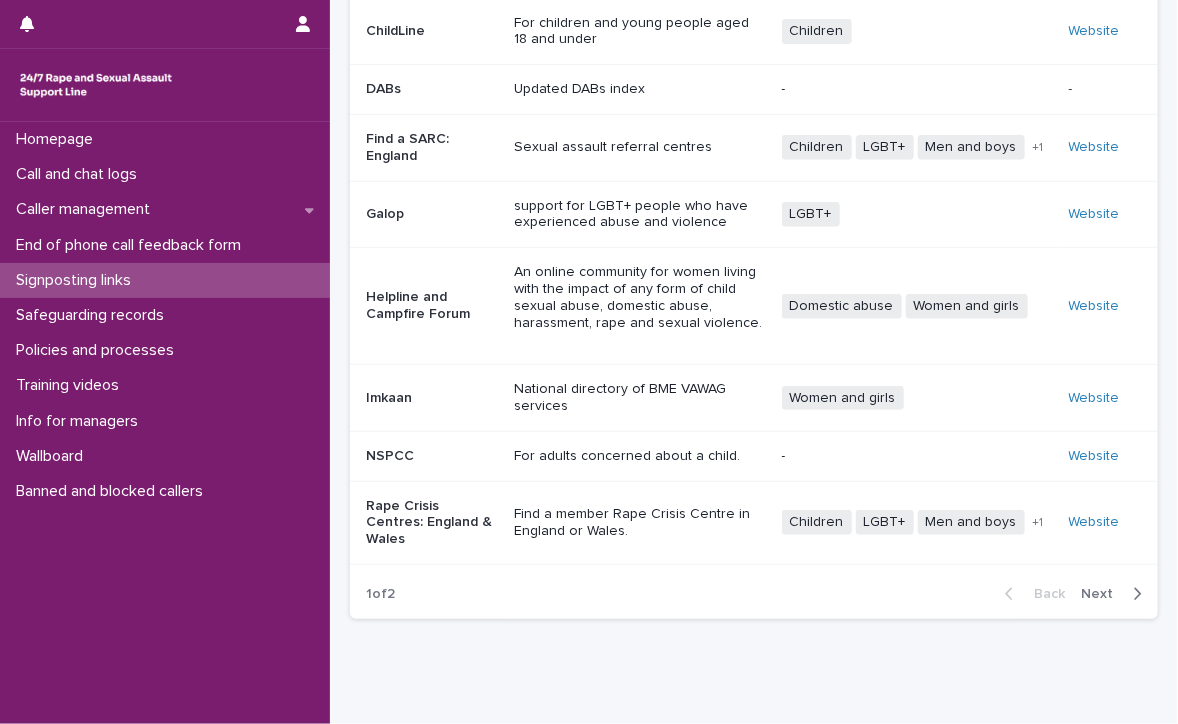 scroll, scrollTop: 345, scrollLeft: 0, axis: vertical 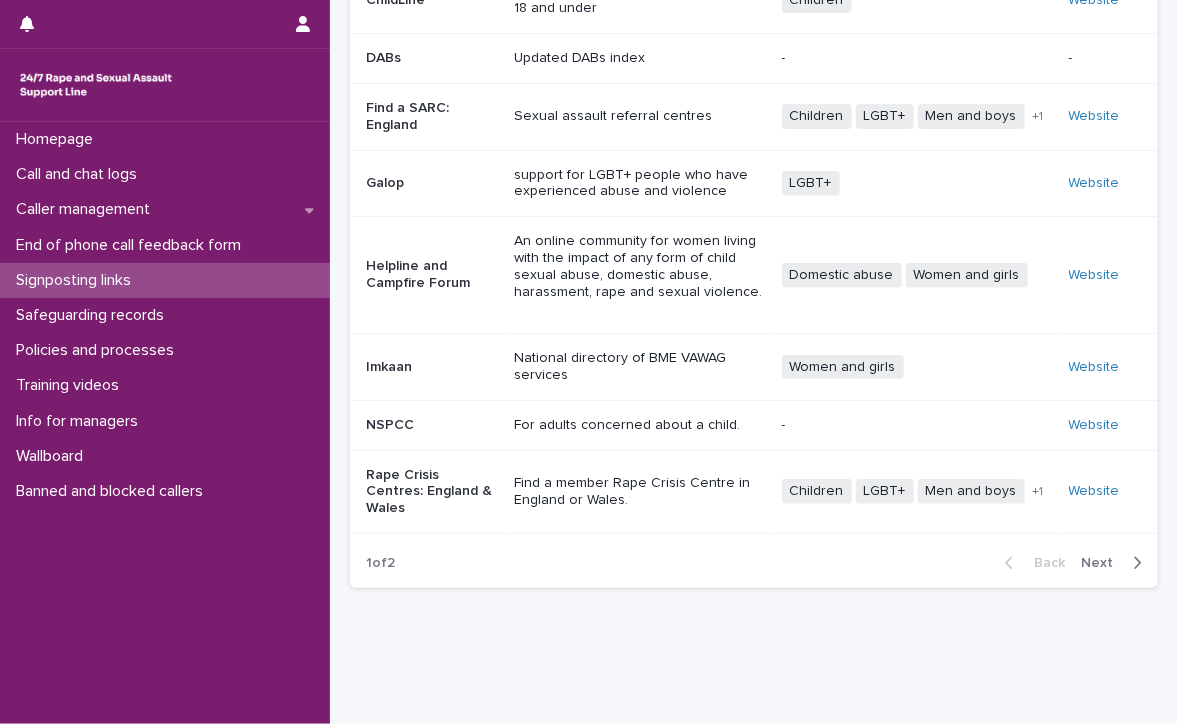 click on "Website" at bounding box center (1097, 491) 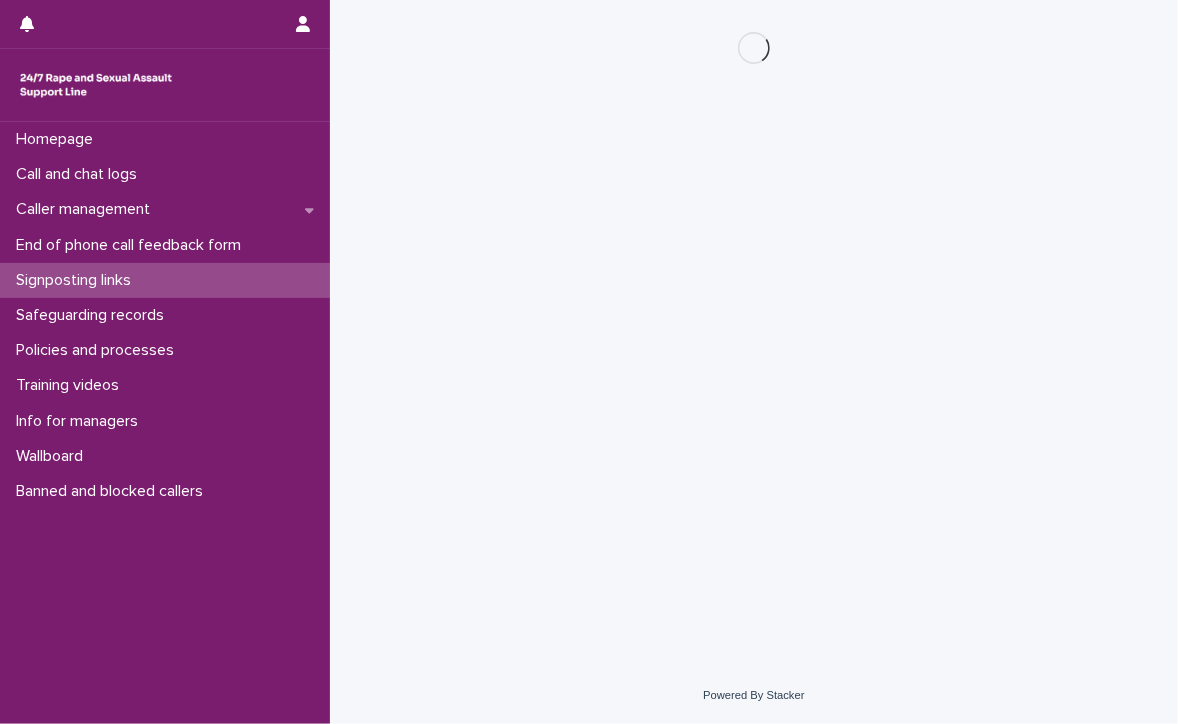 scroll, scrollTop: 0, scrollLeft: 0, axis: both 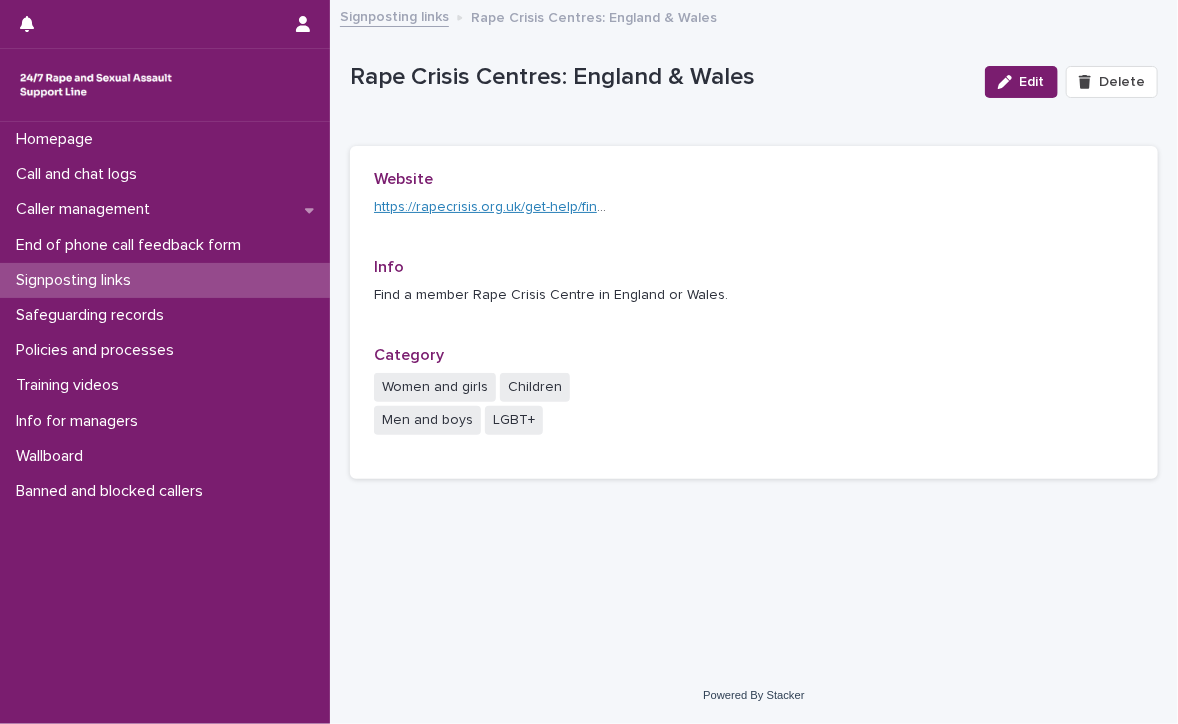 click on "https://rapecrisis.org.uk/get-help/find-a-rape-crisis-centre/" at bounding box center (555, 207) 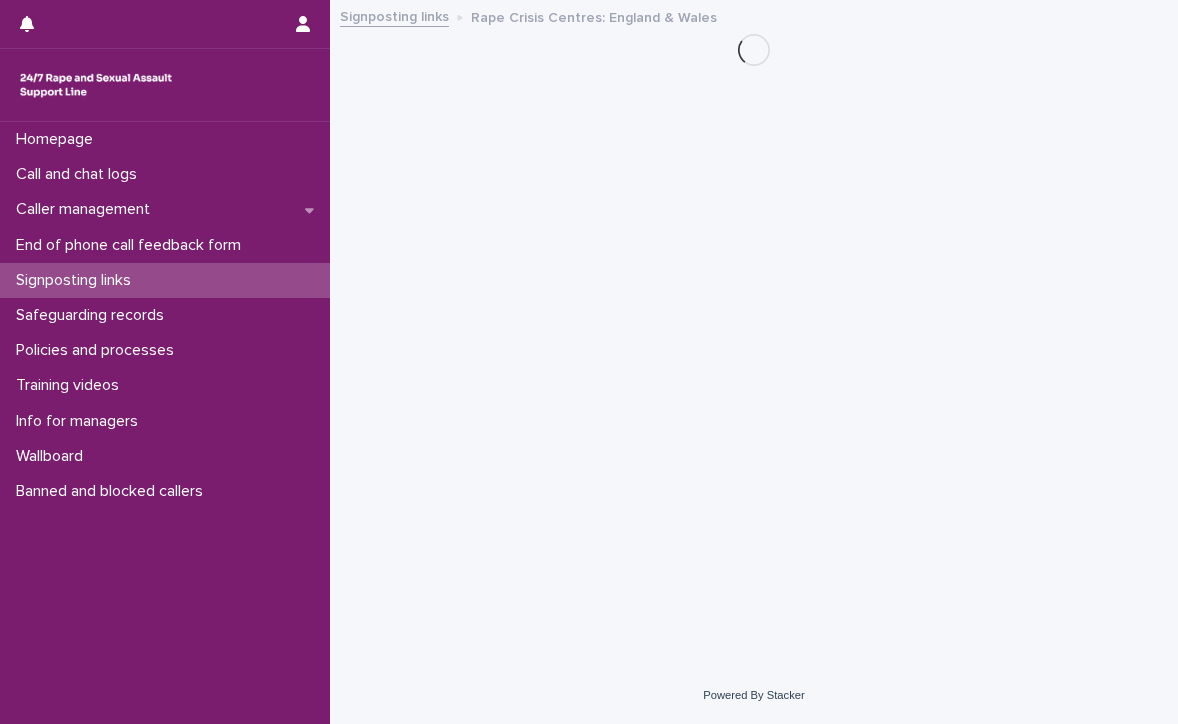 scroll, scrollTop: 0, scrollLeft: 0, axis: both 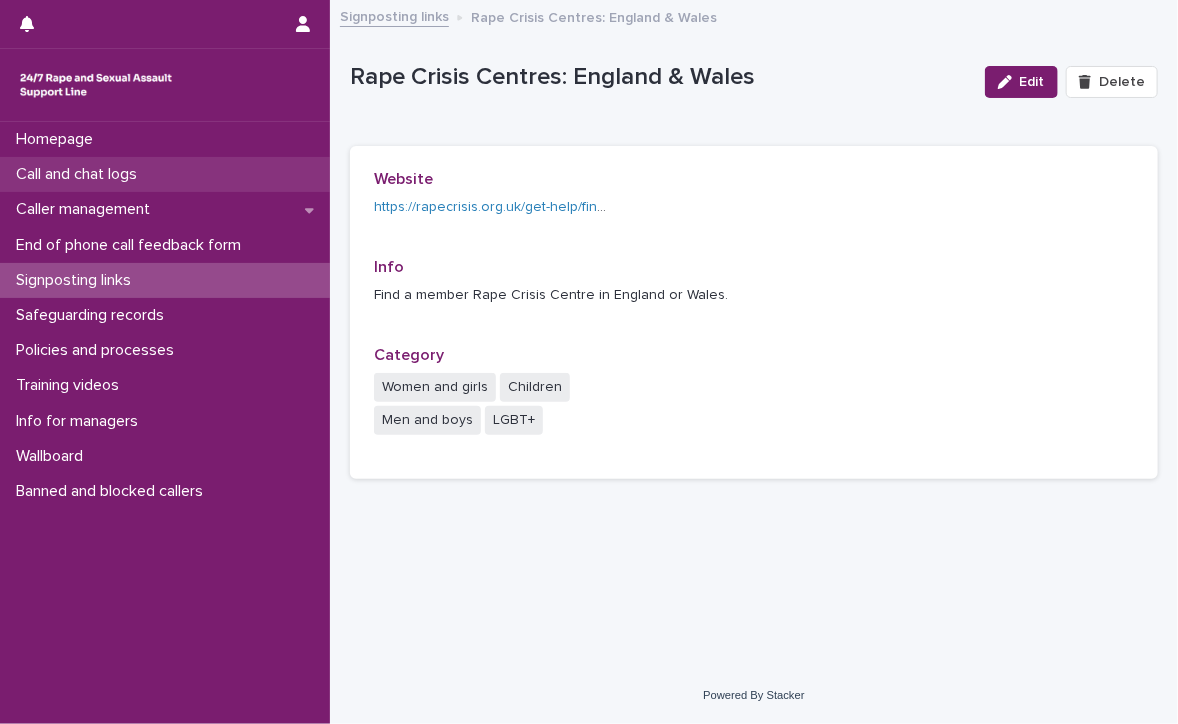 click on "Call and chat logs" at bounding box center (80, 174) 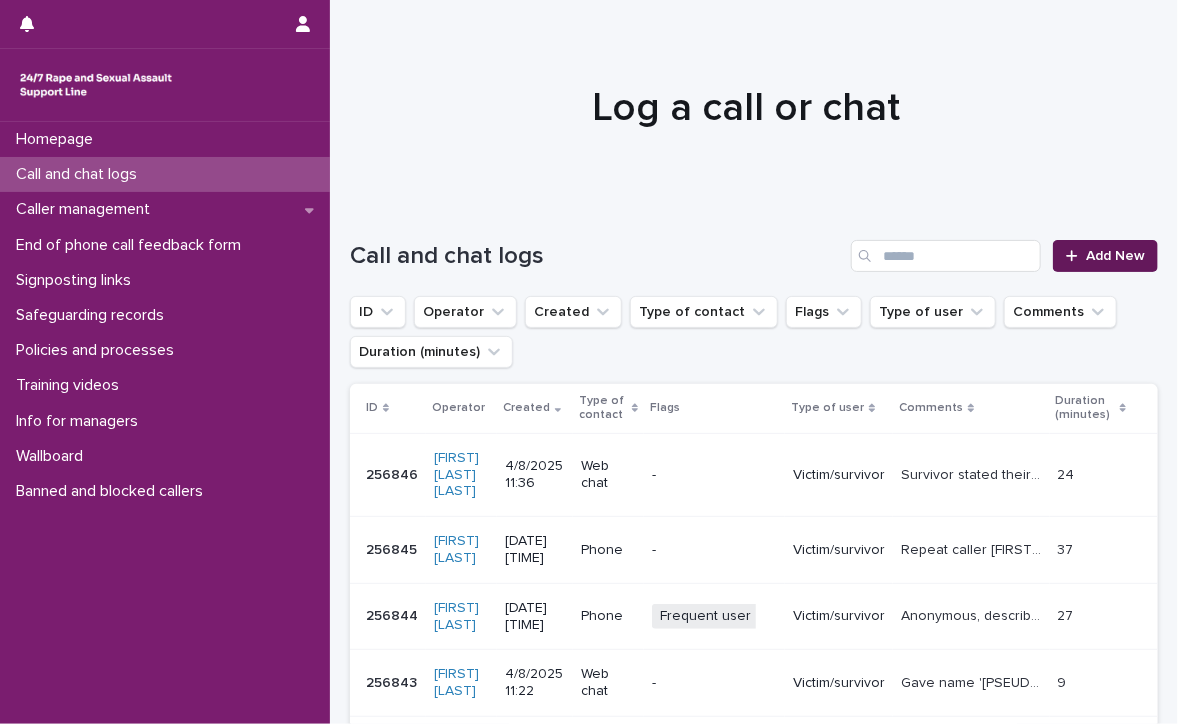 click on "Add New" at bounding box center [1105, 256] 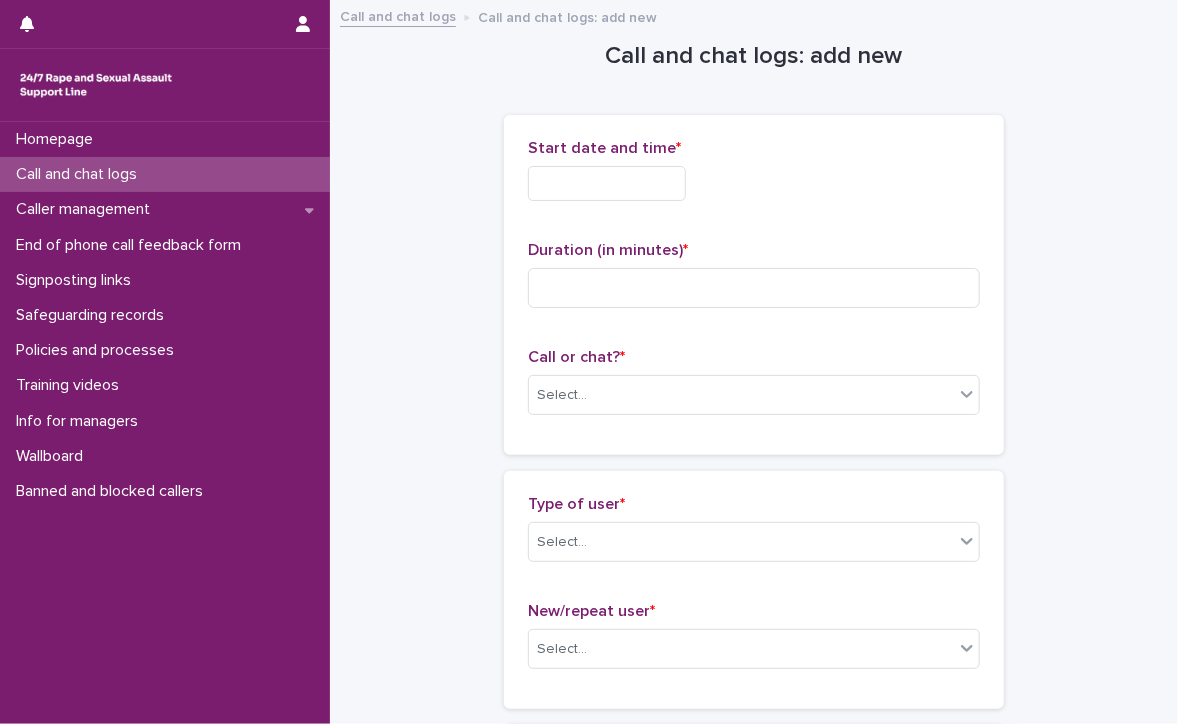 click at bounding box center [607, 183] 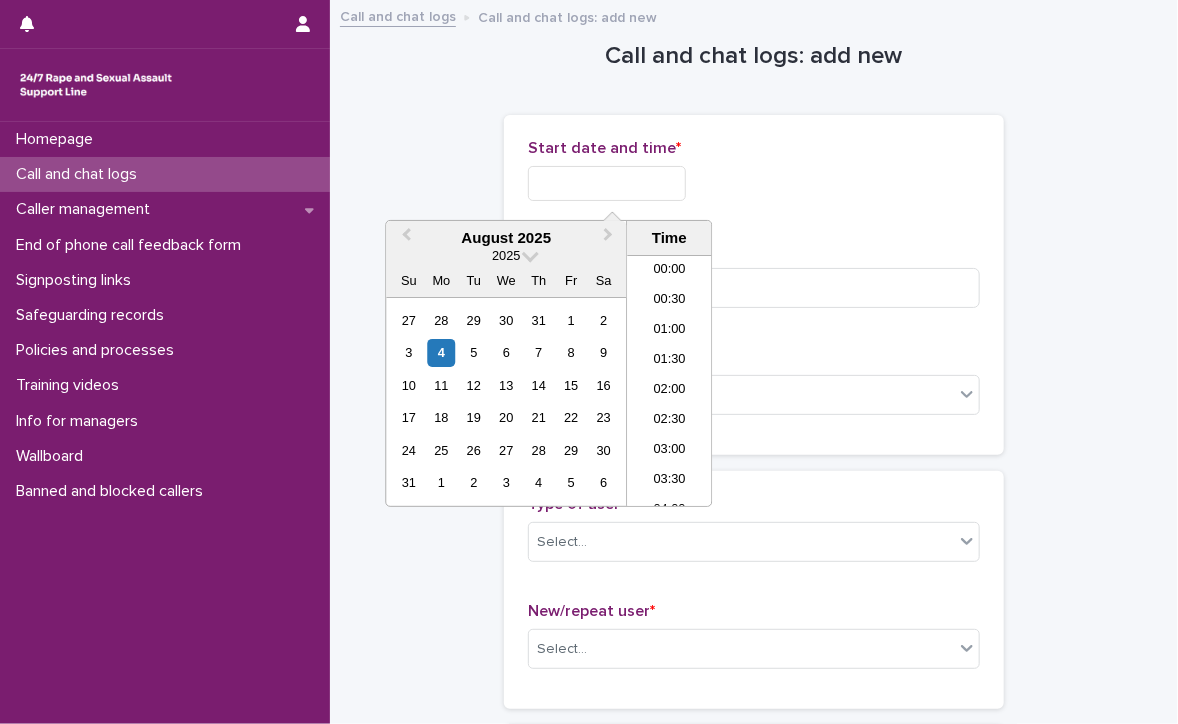 scroll, scrollTop: 580, scrollLeft: 0, axis: vertical 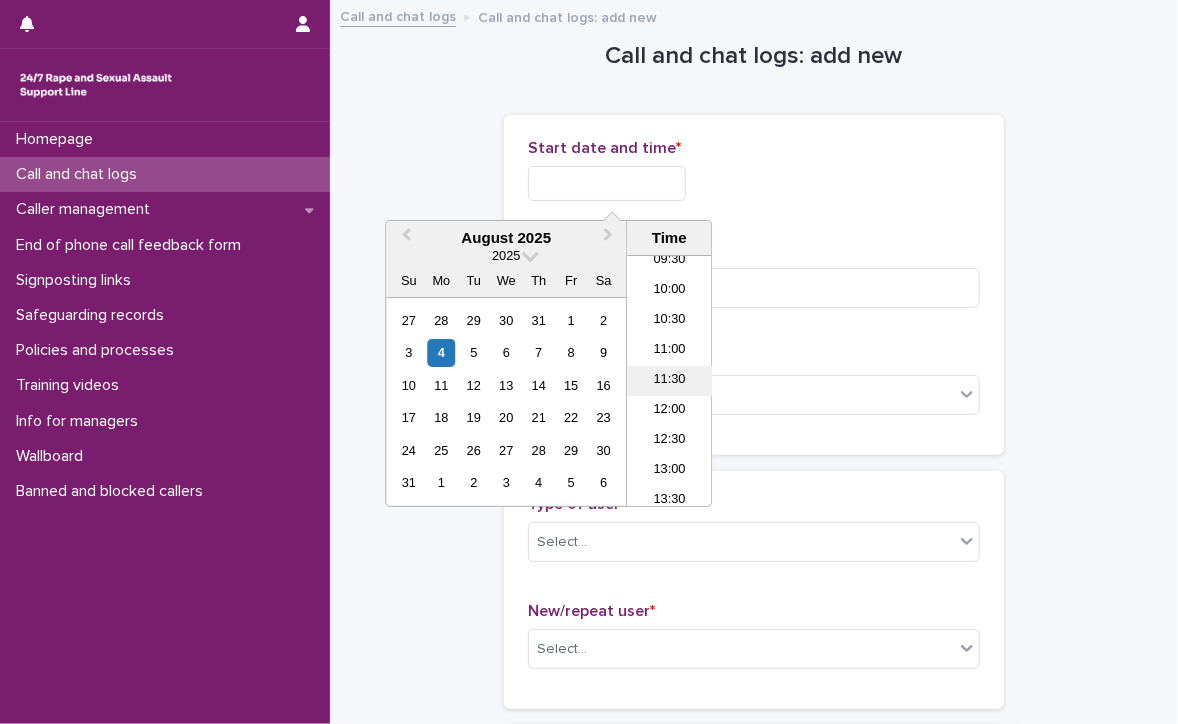 click on "11:30" at bounding box center (669, 381) 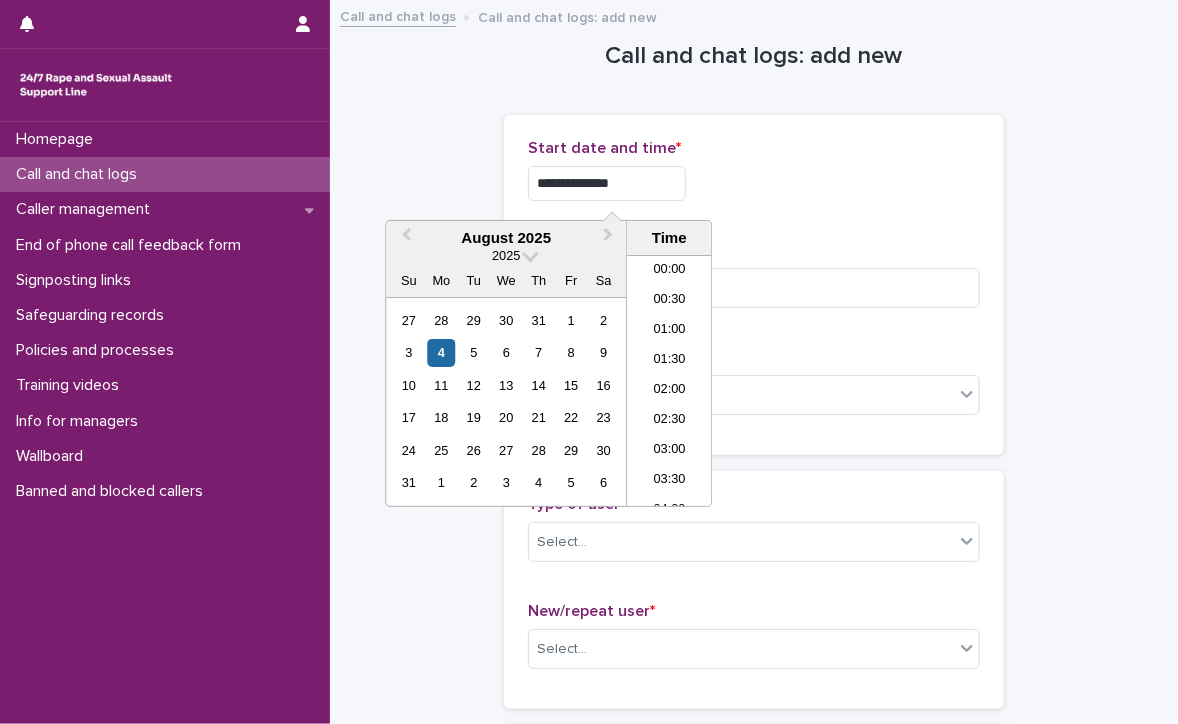 click on "**********" at bounding box center (607, 183) 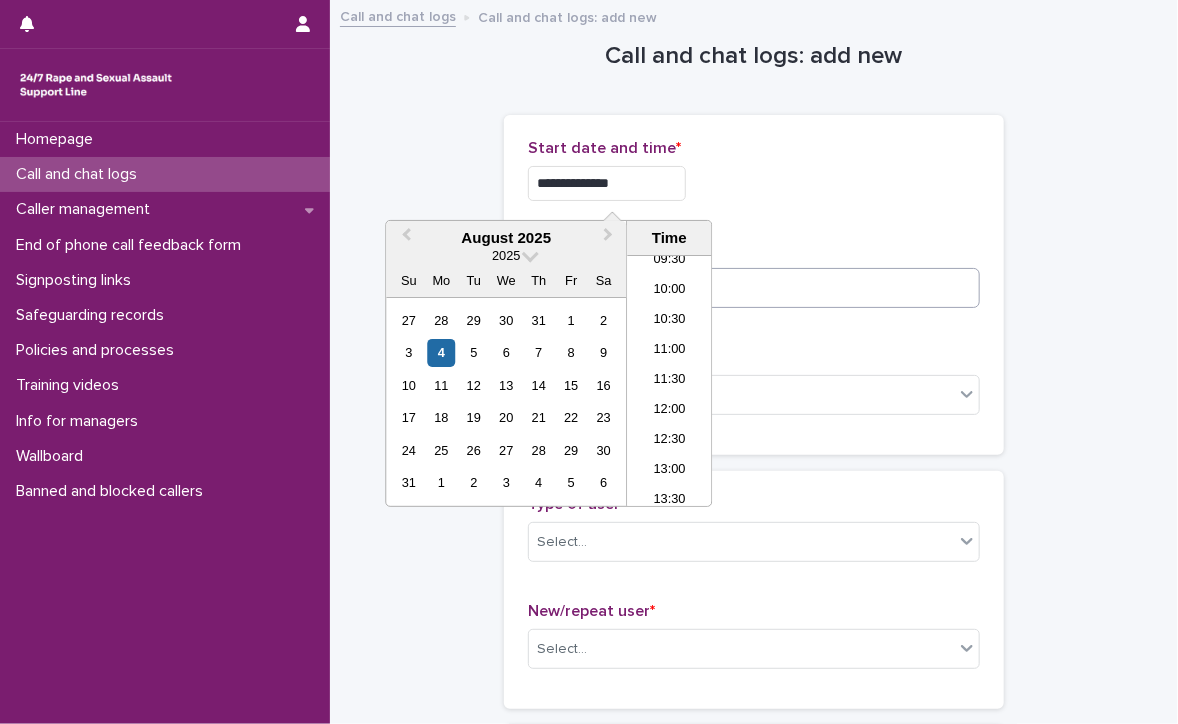type on "**********" 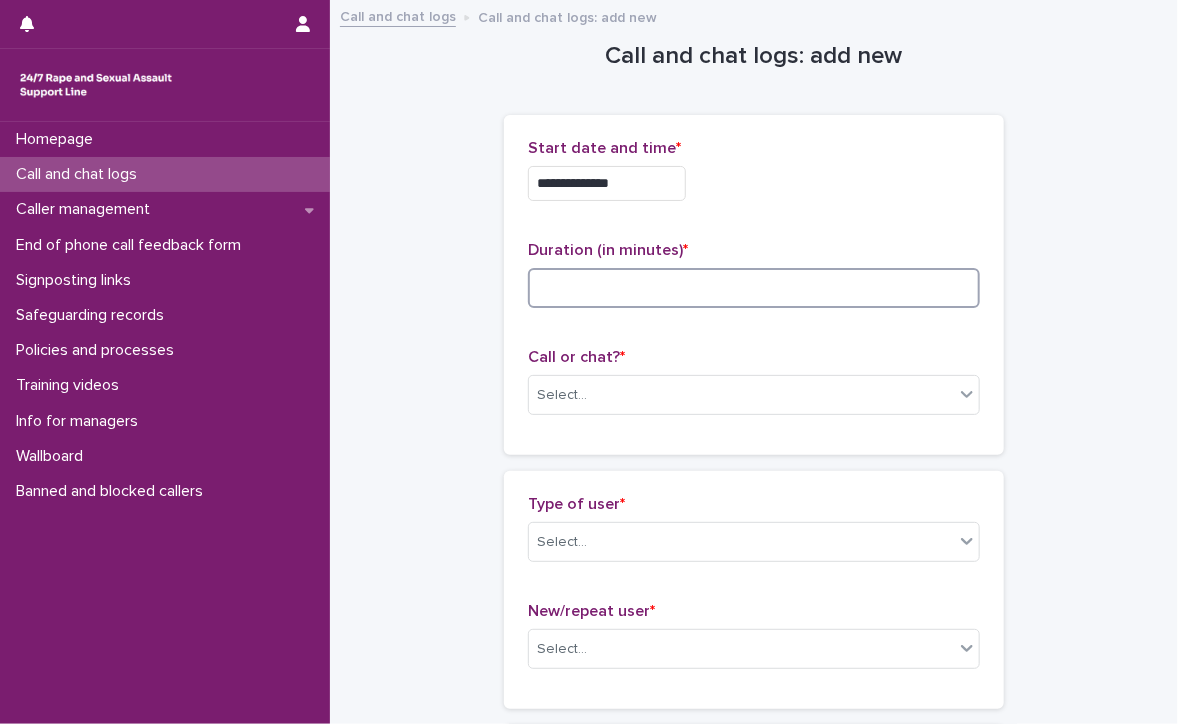 click at bounding box center [754, 288] 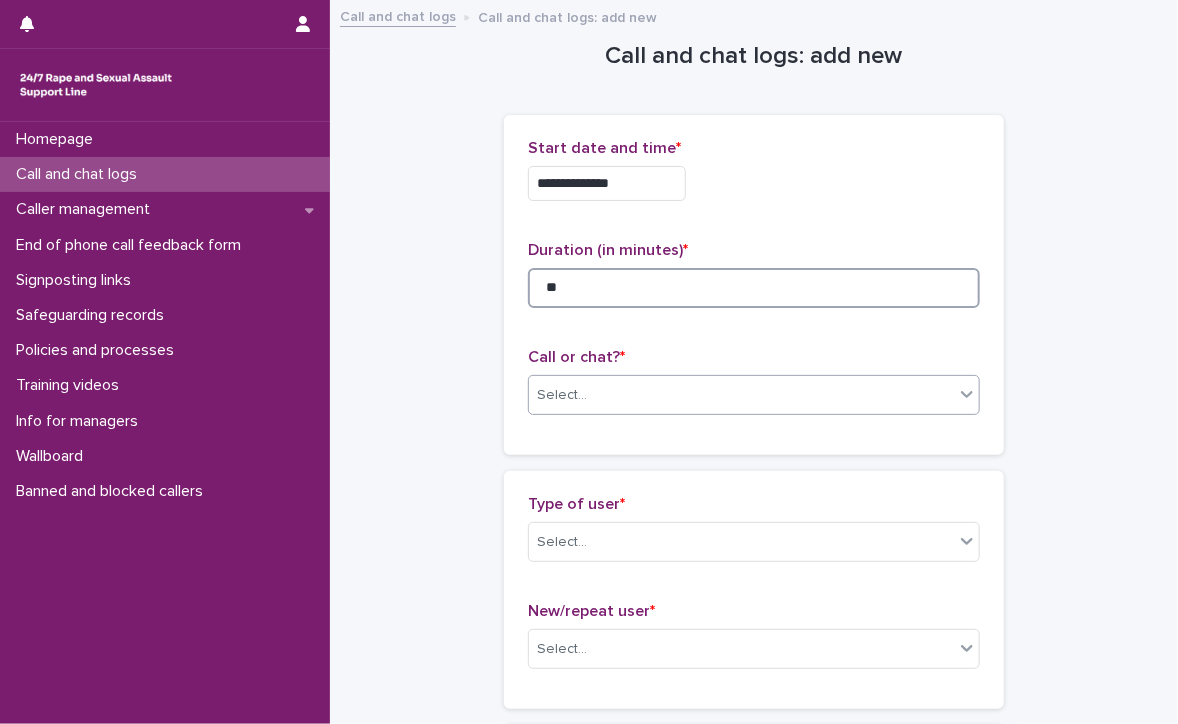type on "**" 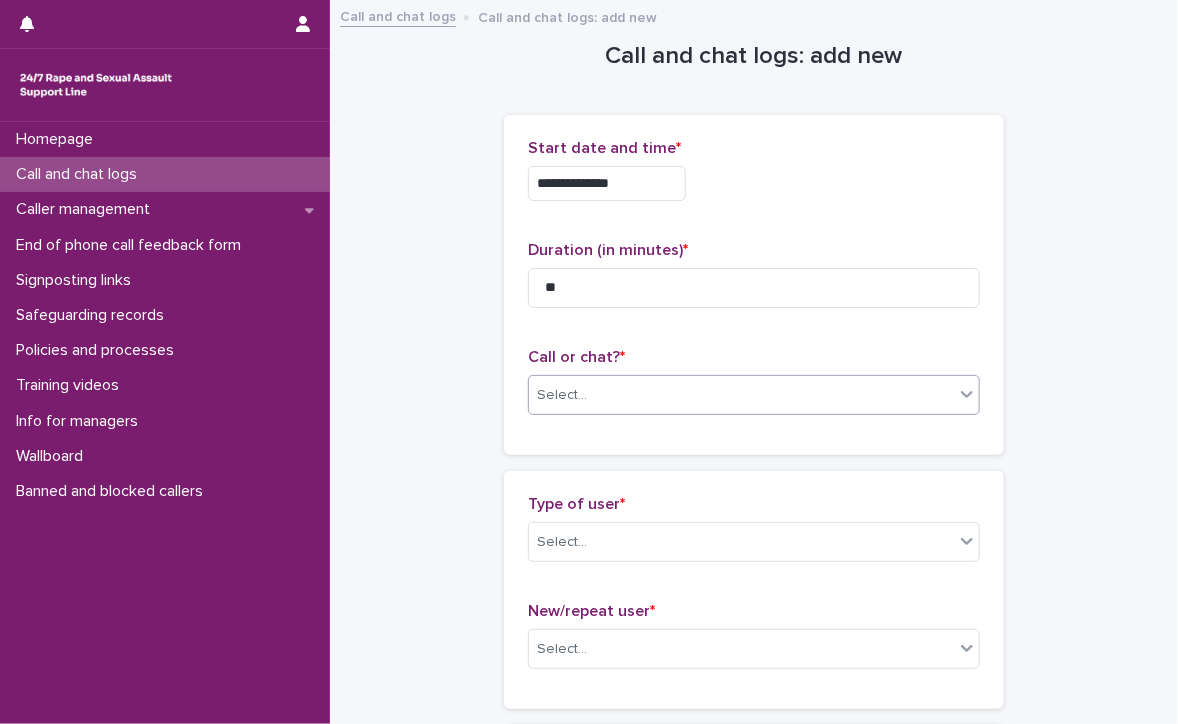 click on "Select..." at bounding box center (741, 395) 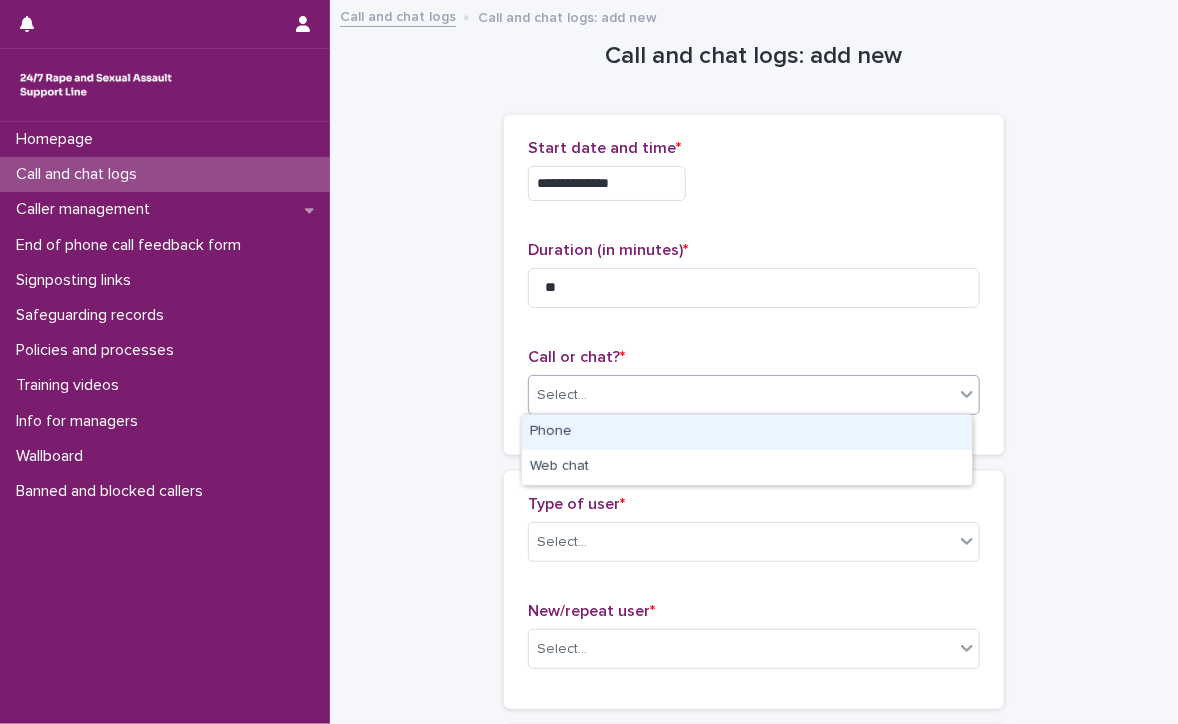 click on "Phone" at bounding box center (747, 432) 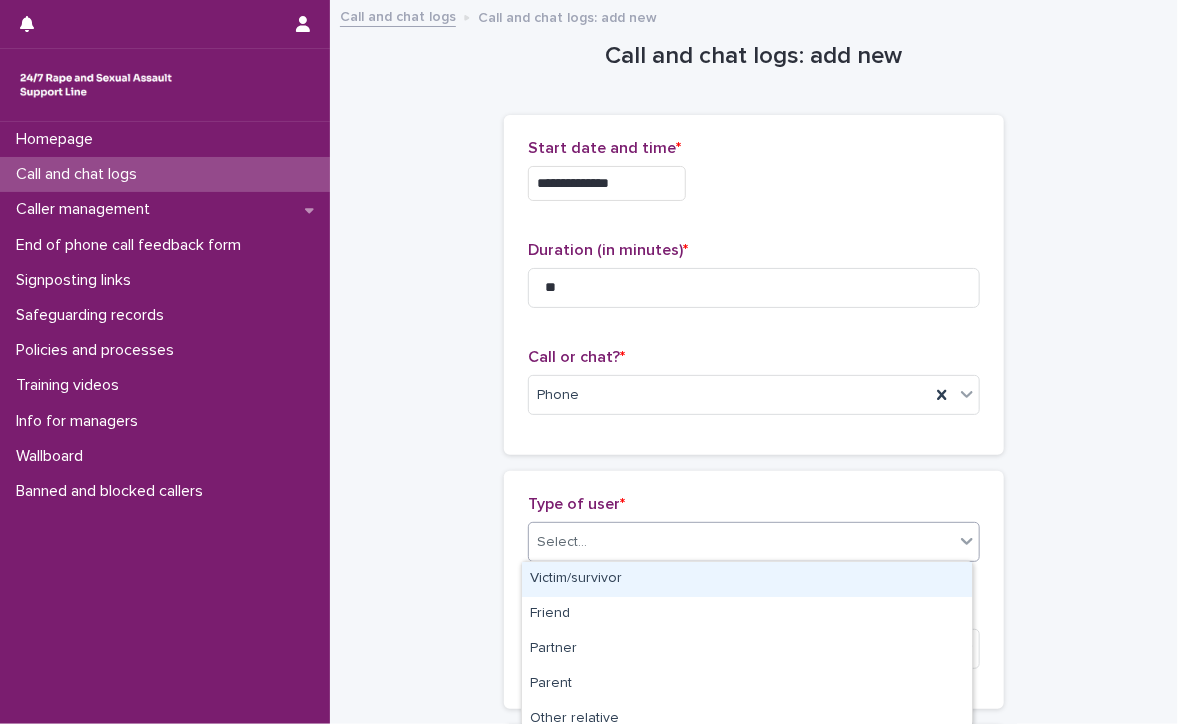 click on "Select..." at bounding box center (741, 542) 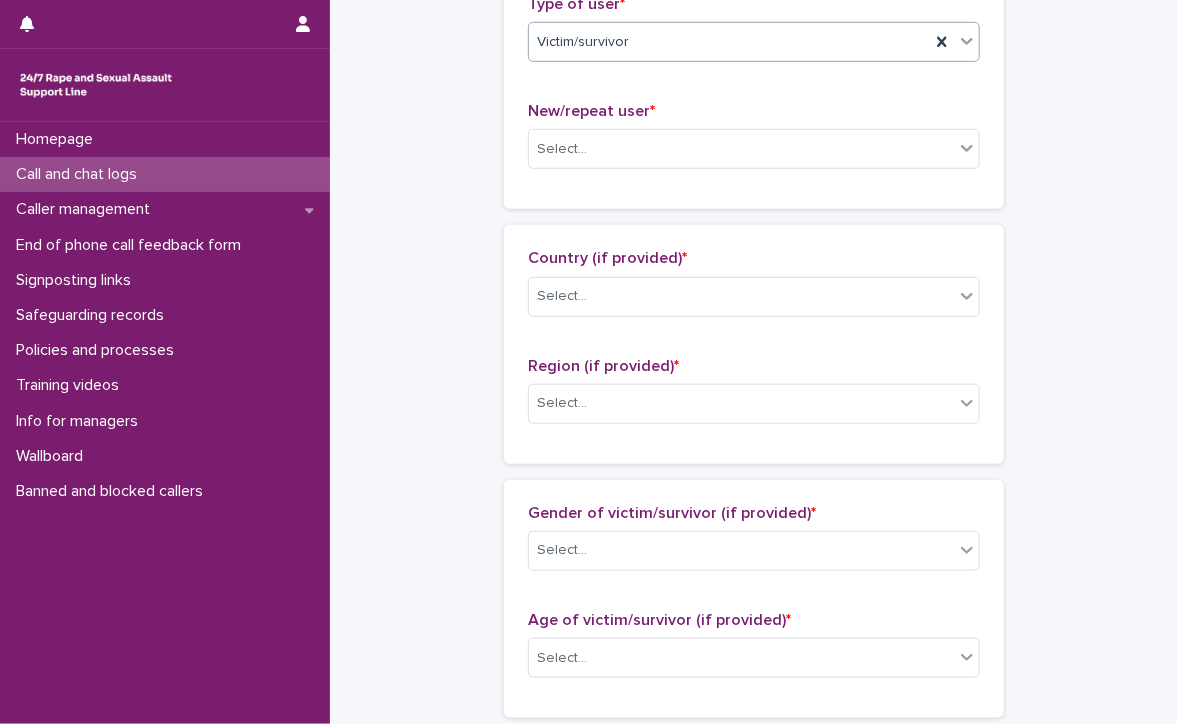 scroll, scrollTop: 400, scrollLeft: 0, axis: vertical 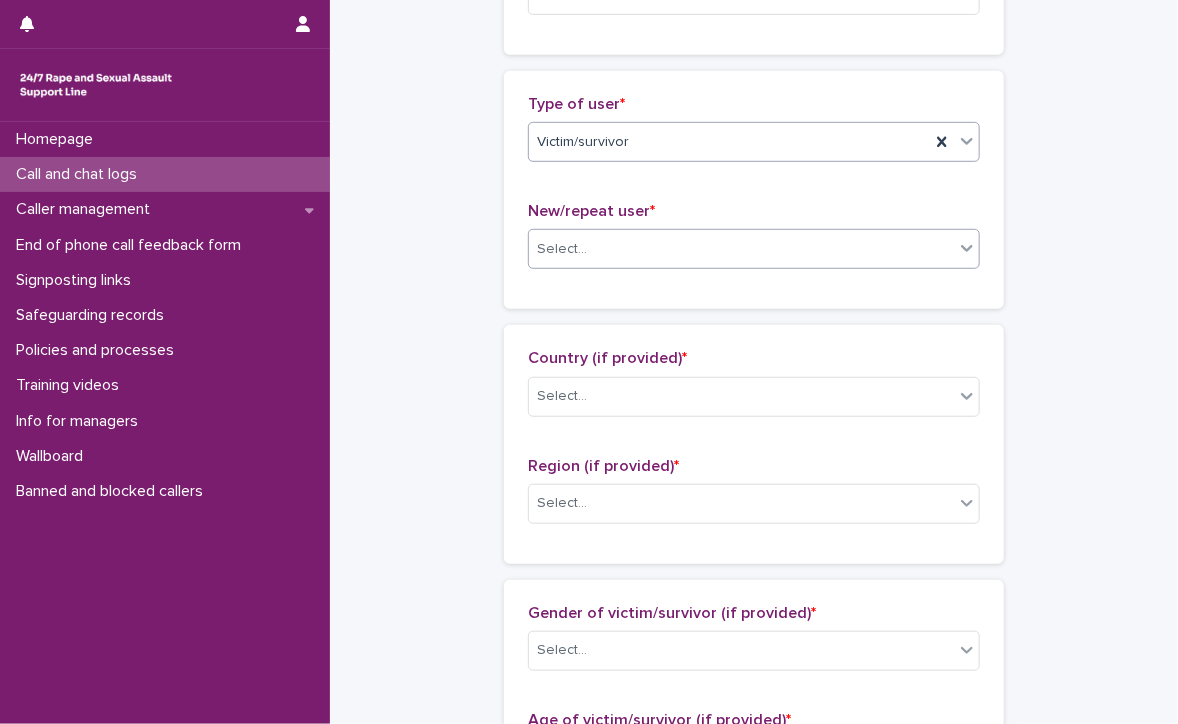 click on "Select..." at bounding box center (562, 249) 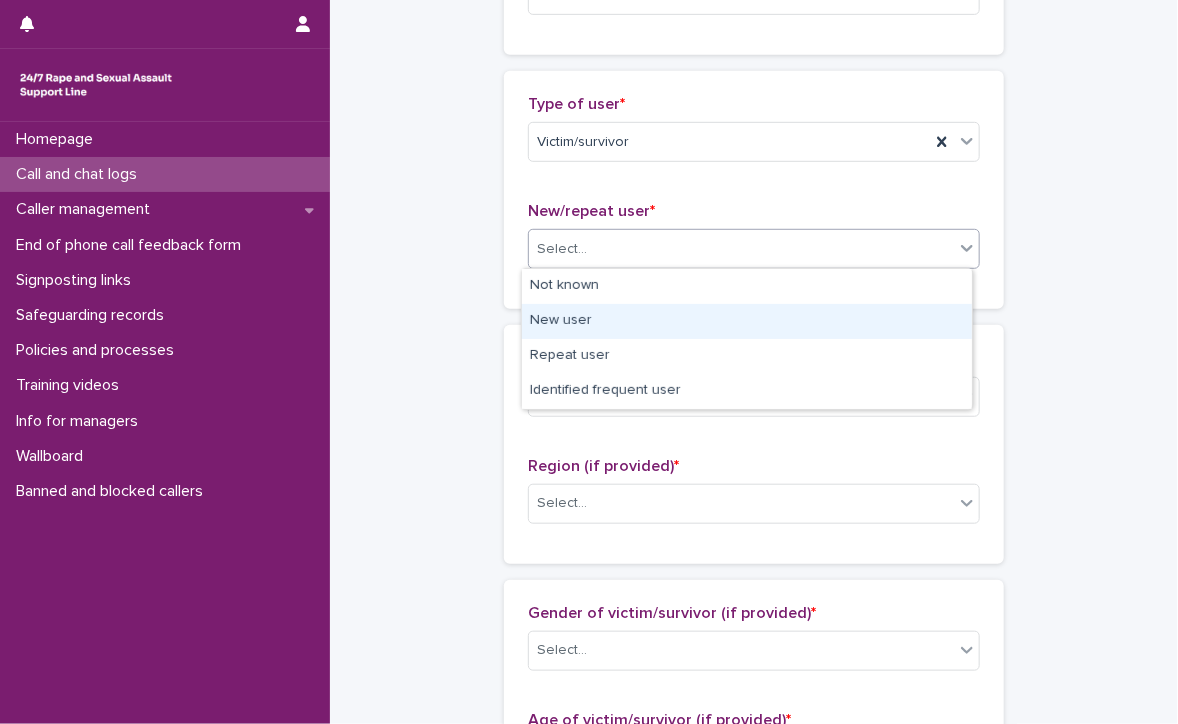 click on "New user" at bounding box center [747, 321] 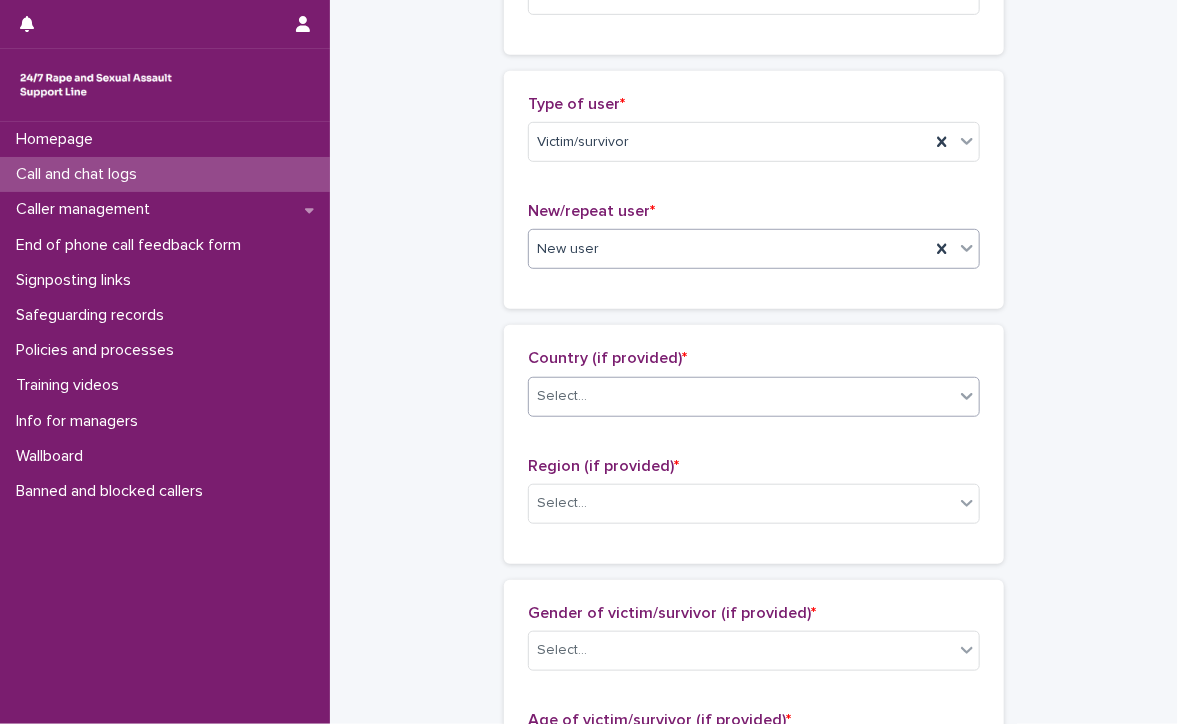 click on "Select..." at bounding box center [741, 396] 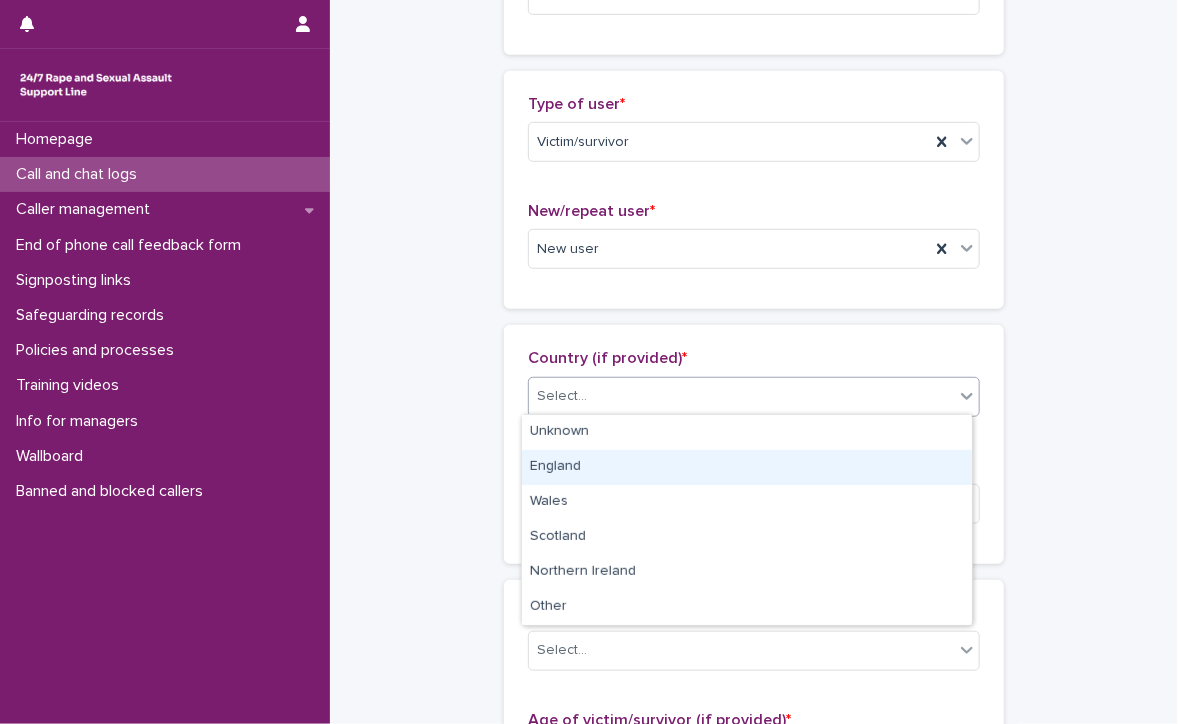 drag, startPoint x: 620, startPoint y: 432, endPoint x: 620, endPoint y: 468, distance: 36 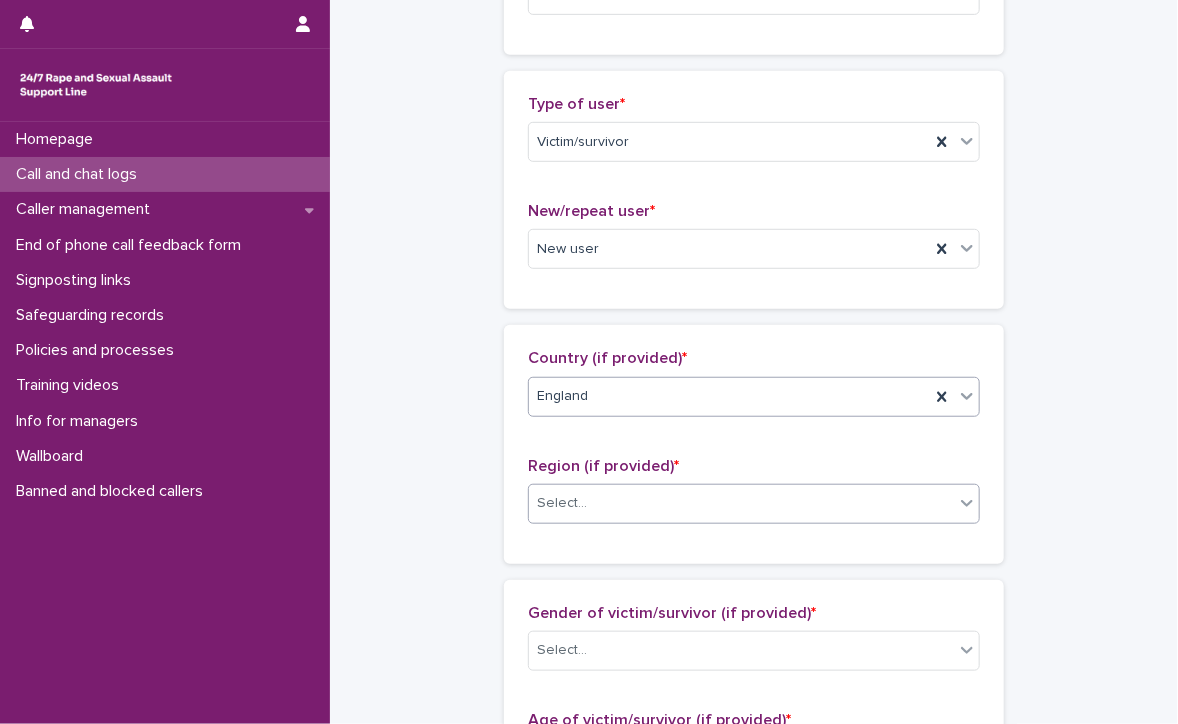 click on "Select..." at bounding box center [741, 503] 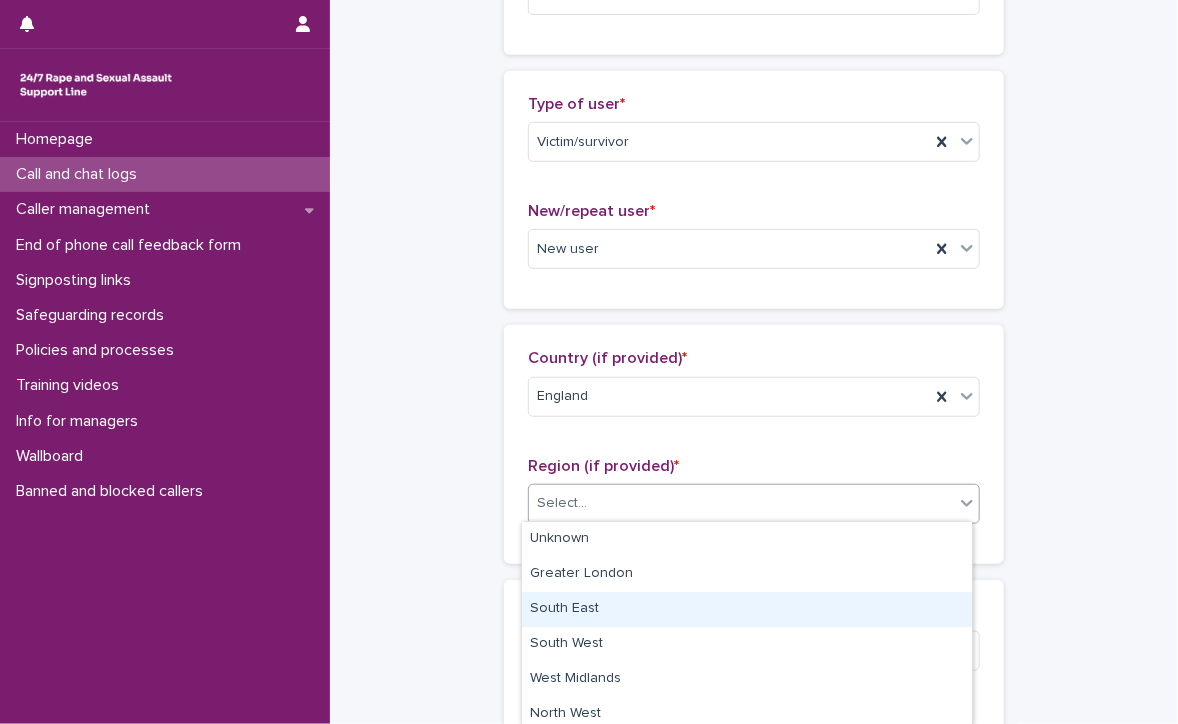 click on "South East" at bounding box center (747, 609) 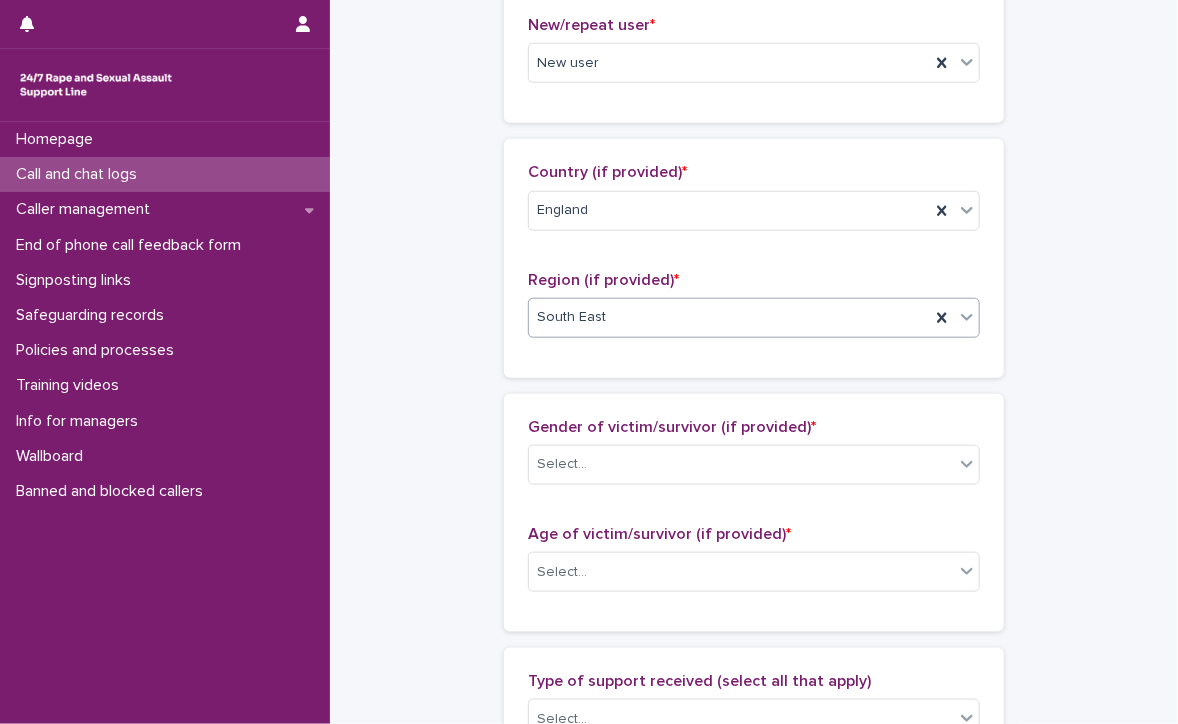 scroll, scrollTop: 700, scrollLeft: 0, axis: vertical 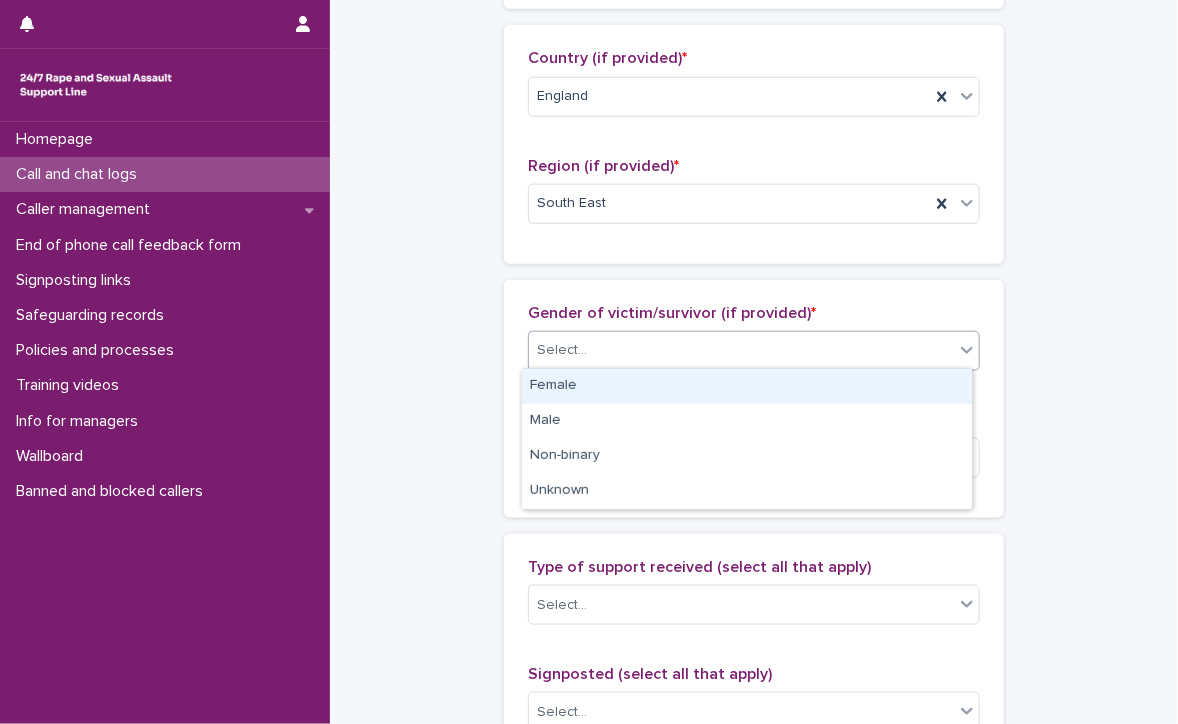 click on "Select..." at bounding box center [741, 350] 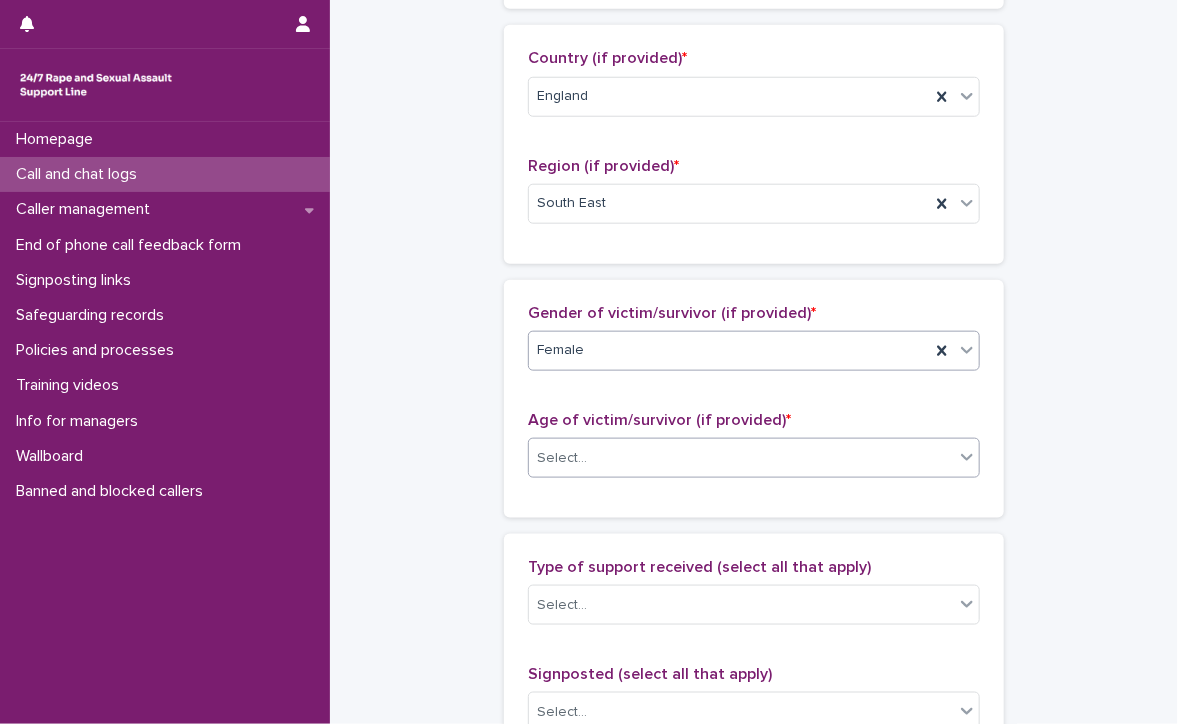 click on "Select..." at bounding box center [741, 458] 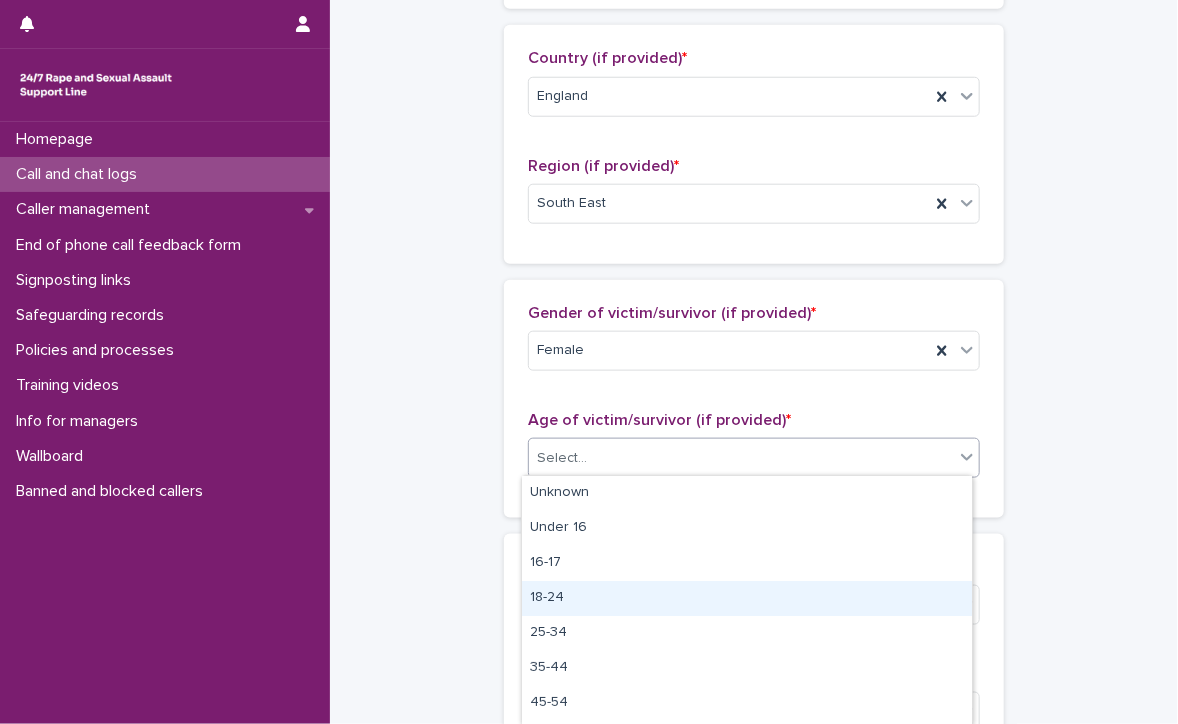 click on "18-24" at bounding box center (747, 598) 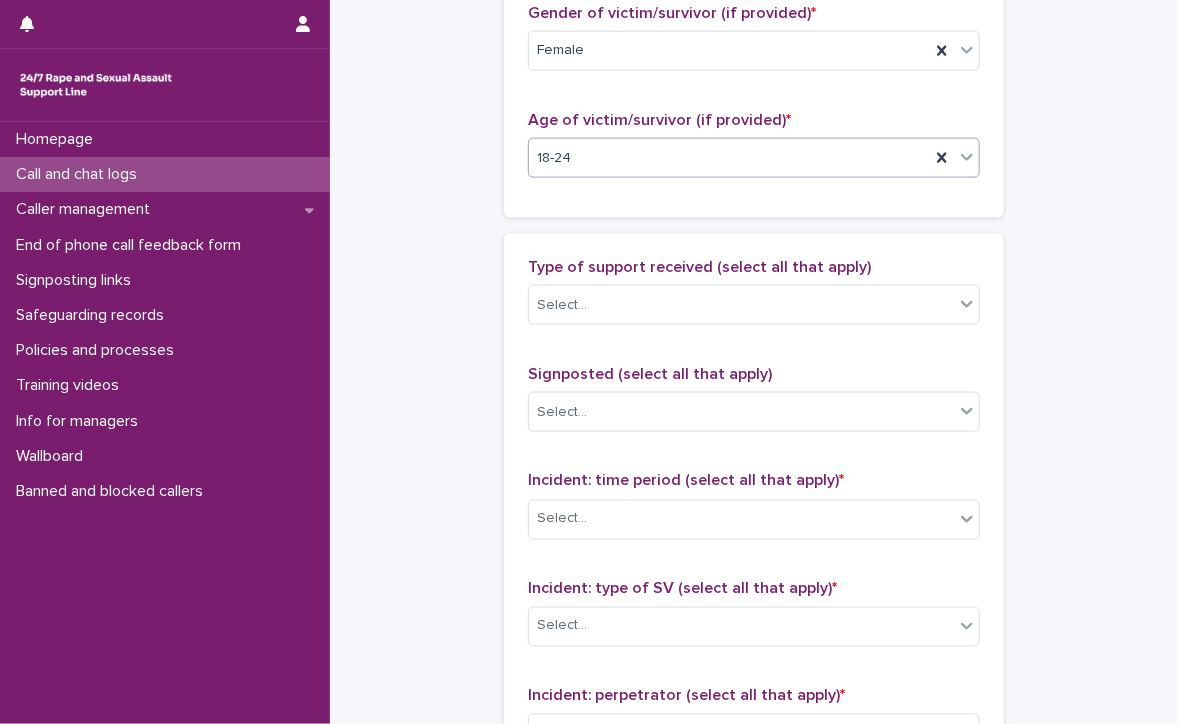 scroll, scrollTop: 1100, scrollLeft: 0, axis: vertical 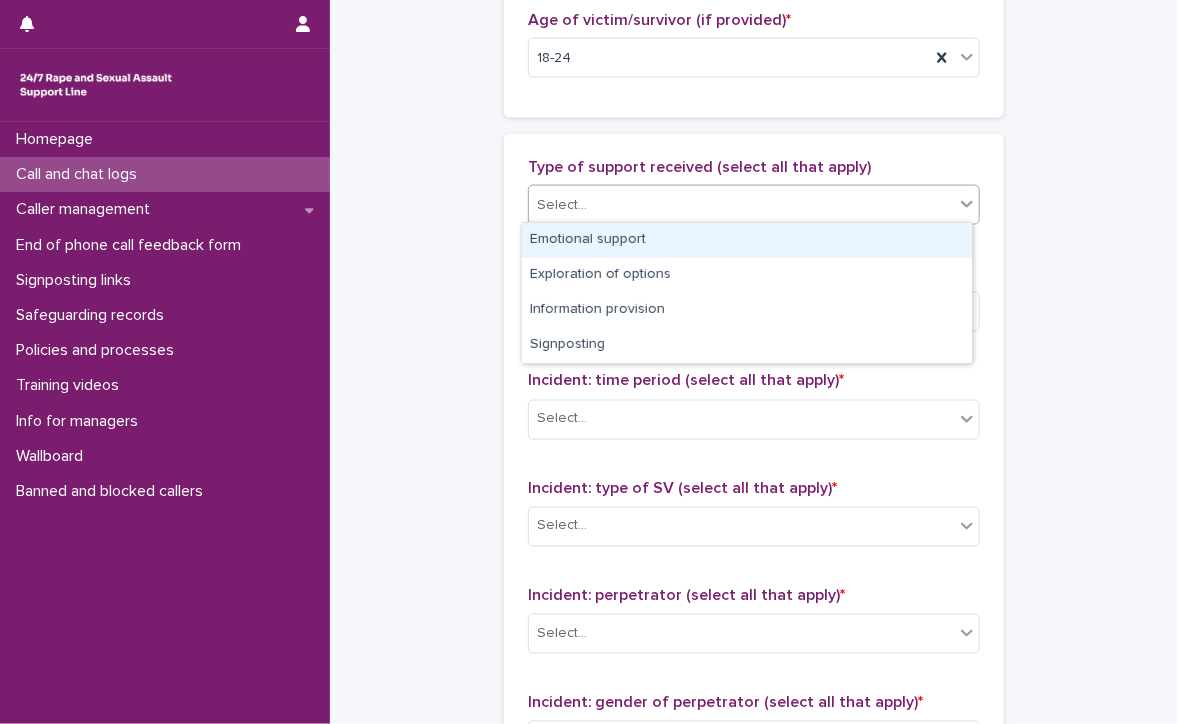 click on "Select..." at bounding box center [741, 205] 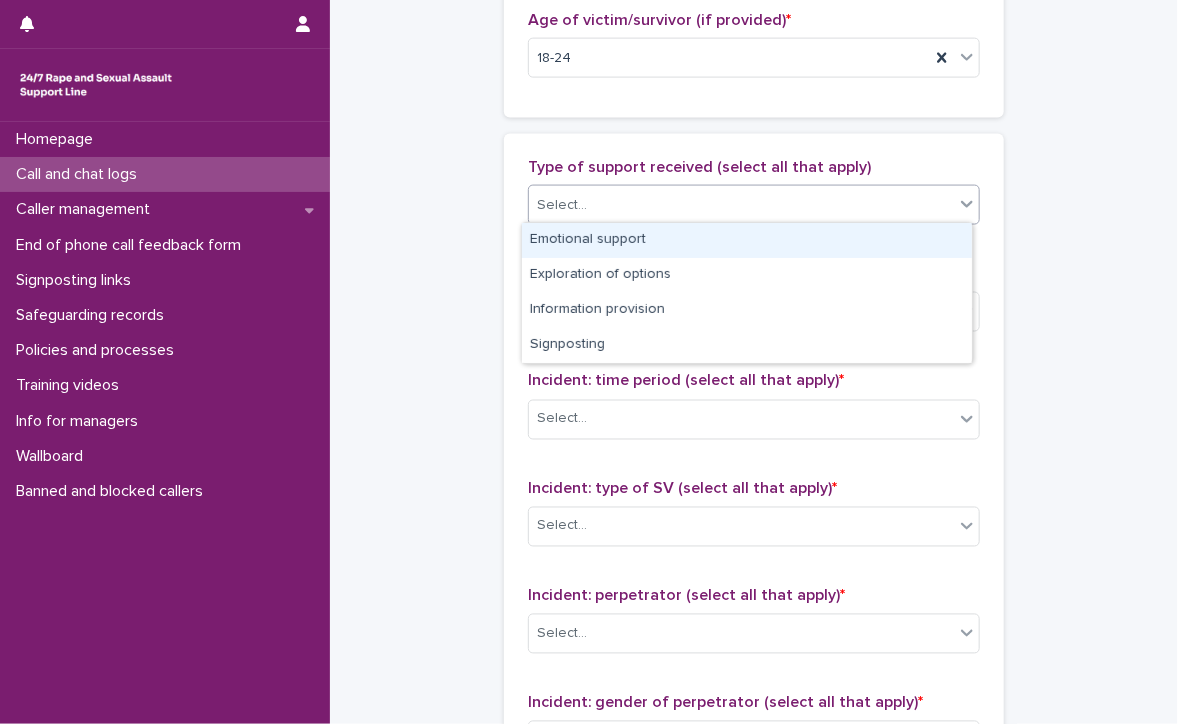 click on "Emotional support" at bounding box center (747, 240) 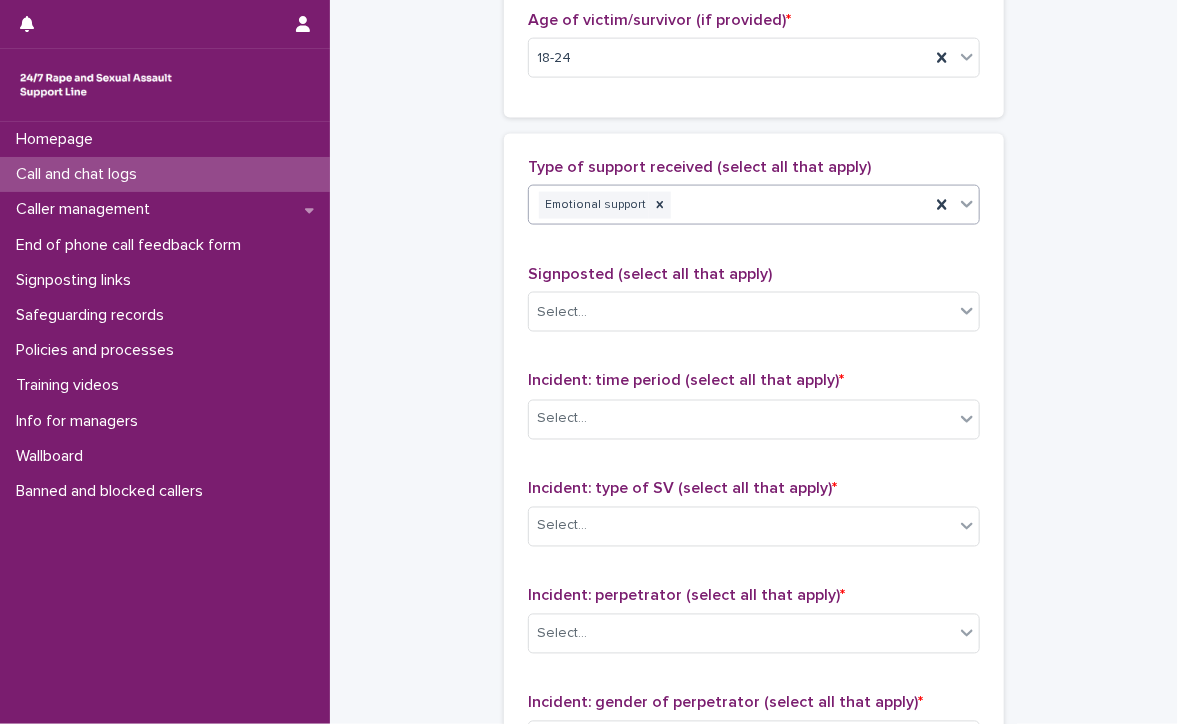 click on "Emotional support" at bounding box center [729, 205] 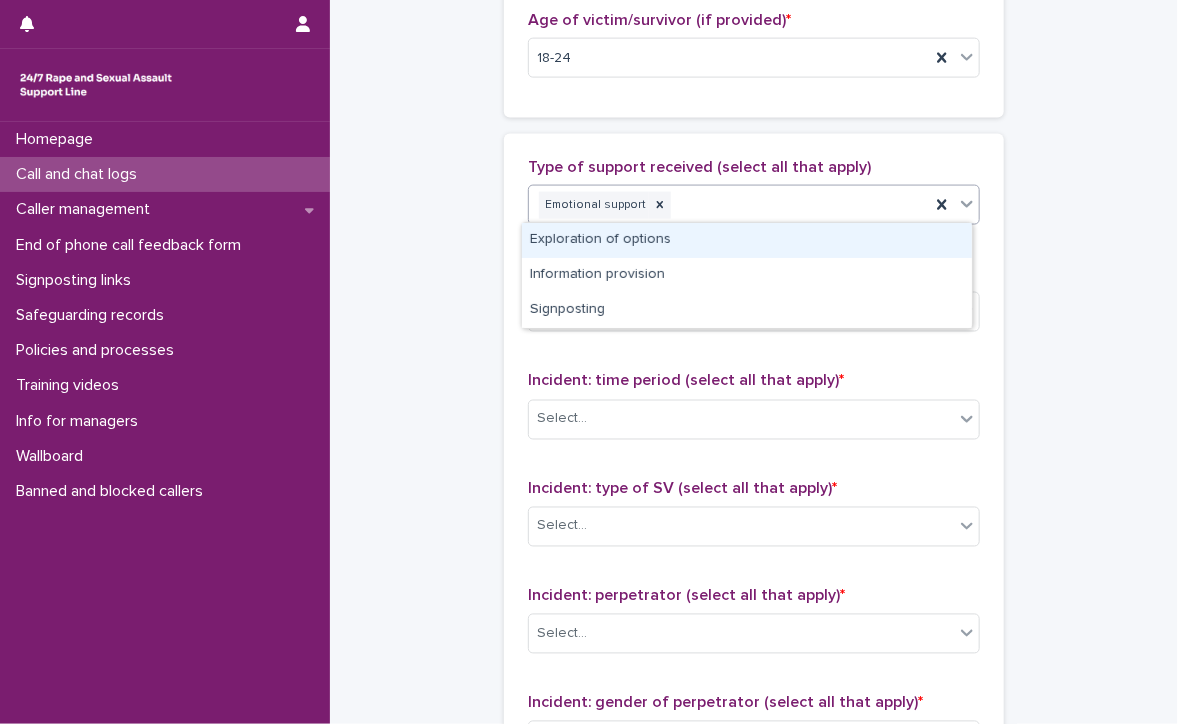 click on "Exploration of options" at bounding box center (747, 240) 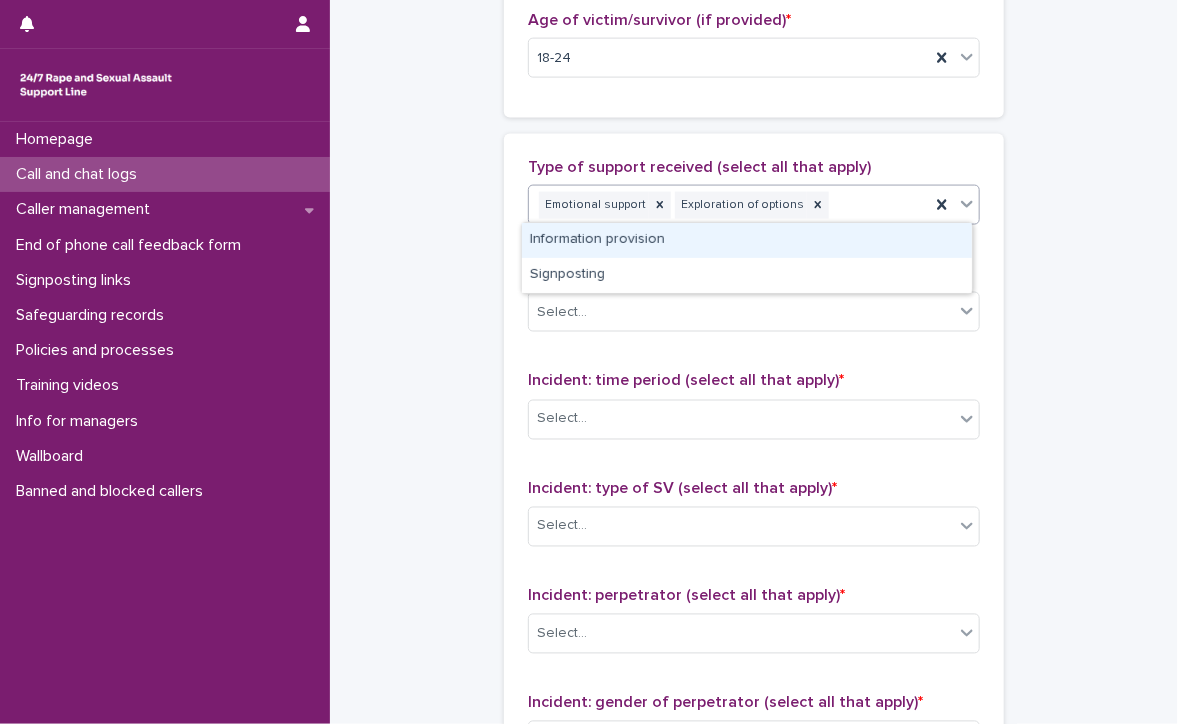 click on "Emotional support Exploration of options" at bounding box center [729, 205] 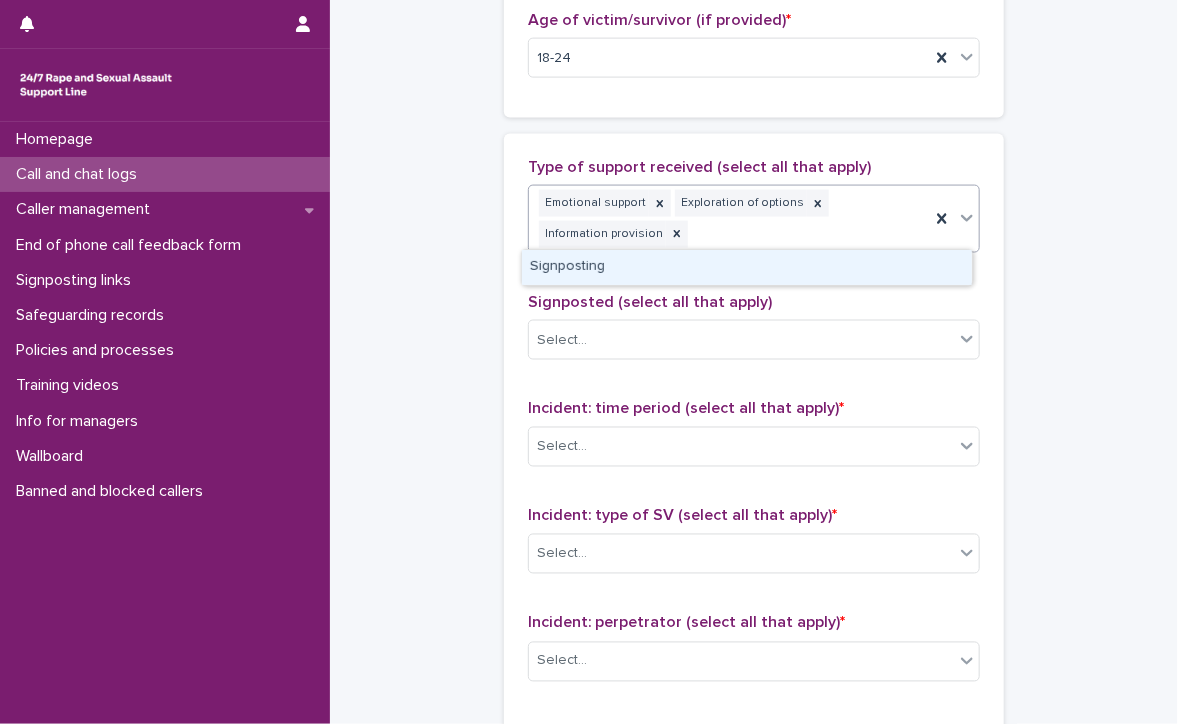 click on "Emotional support Exploration of options Information provision" at bounding box center [729, 219] 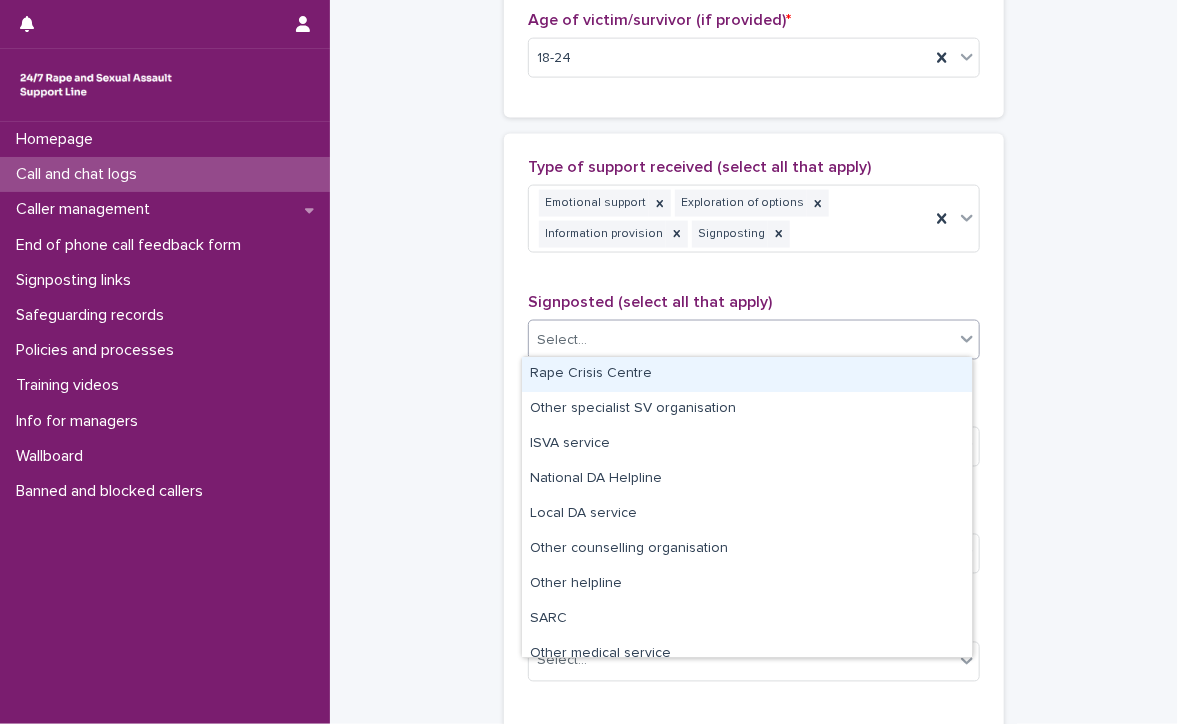 click on "Select..." at bounding box center (741, 340) 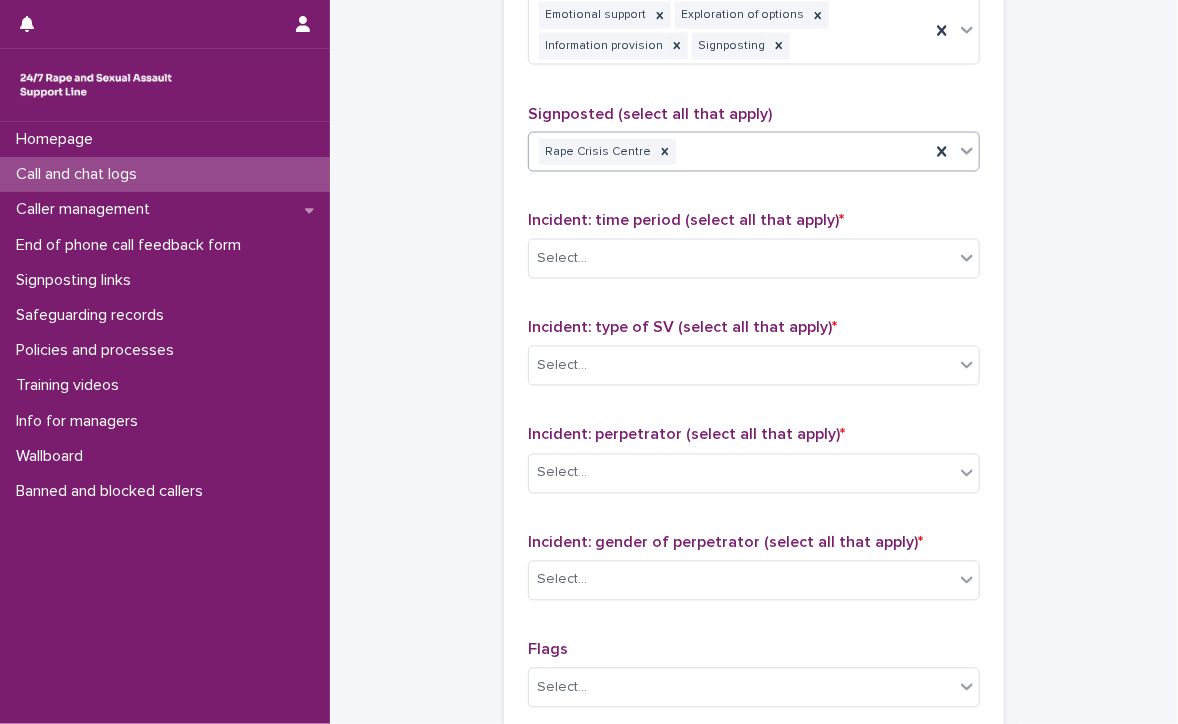 scroll, scrollTop: 1300, scrollLeft: 0, axis: vertical 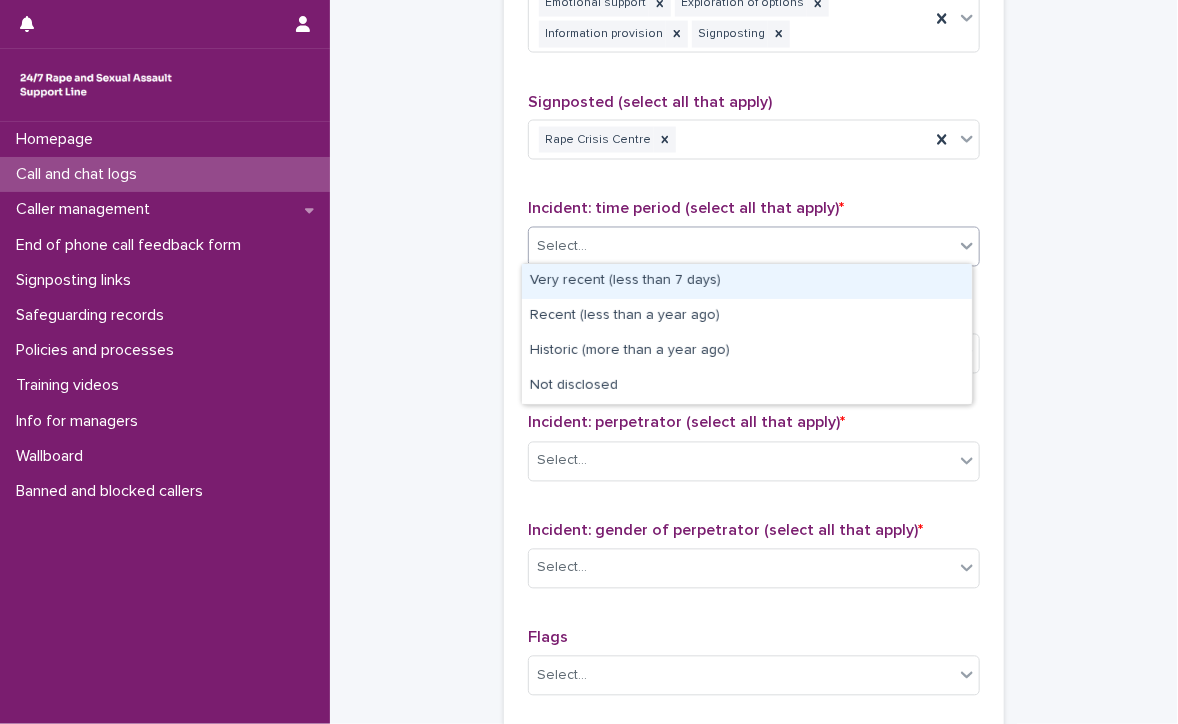 click on "Select..." at bounding box center [741, 247] 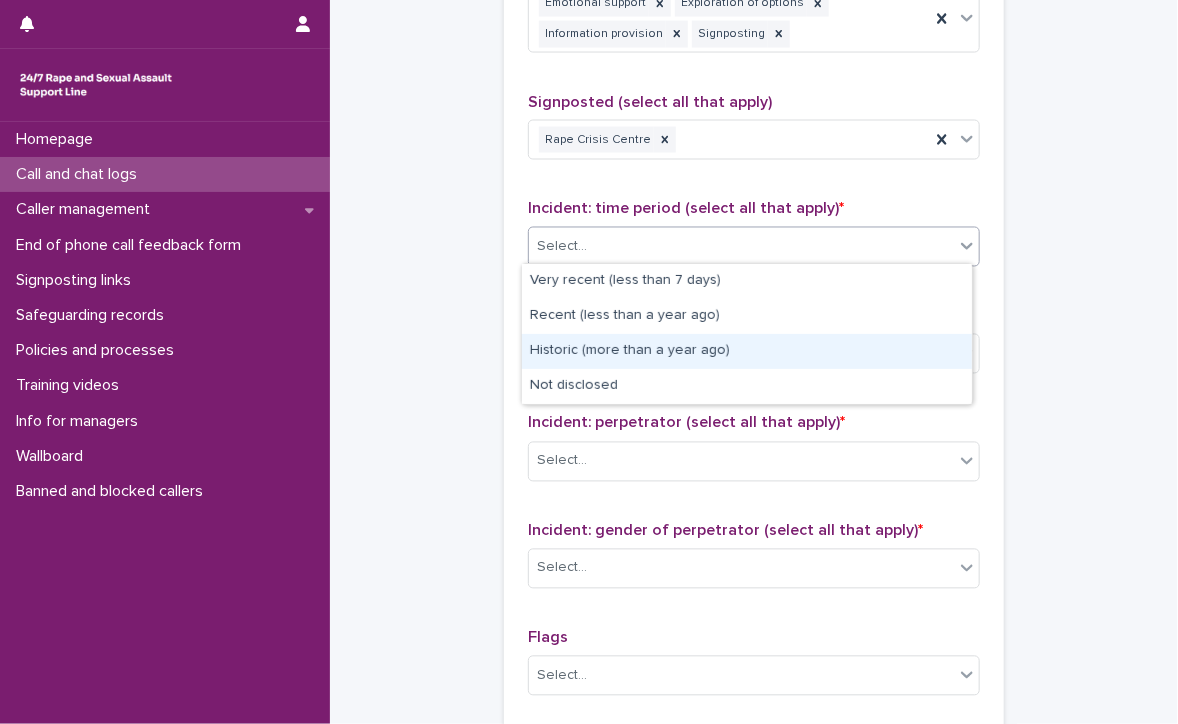 click on "Historic (more than a year ago)" at bounding box center (747, 351) 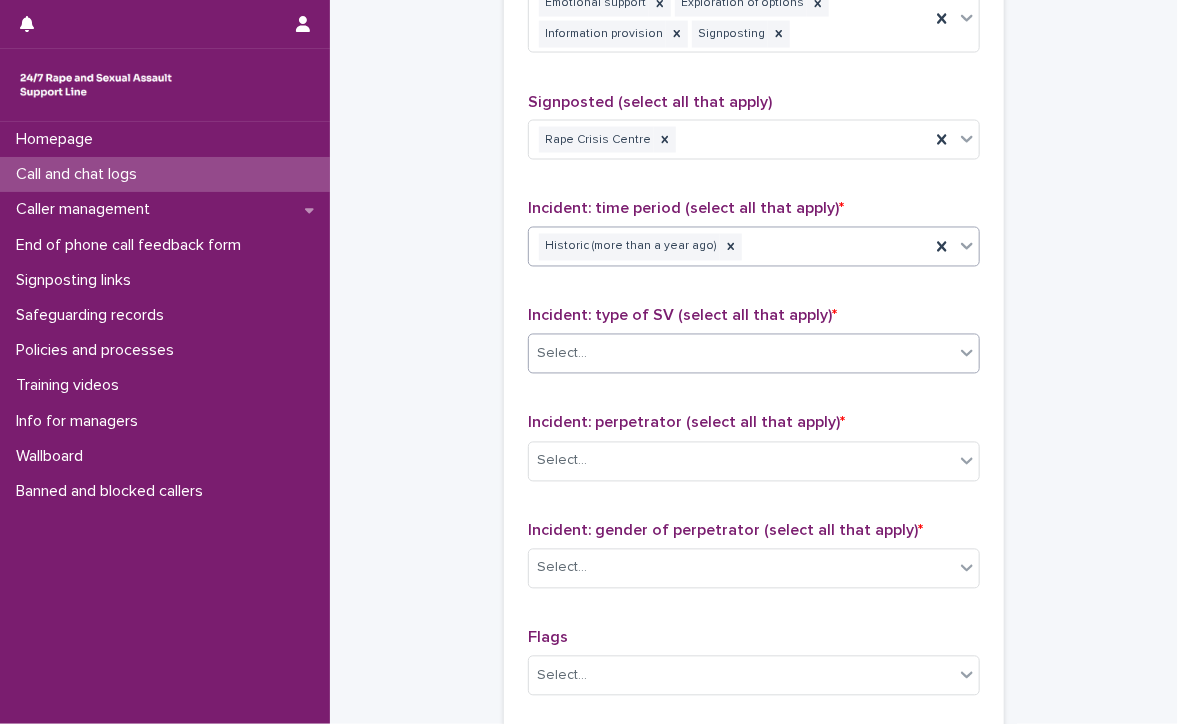 click on "Select..." at bounding box center (741, 354) 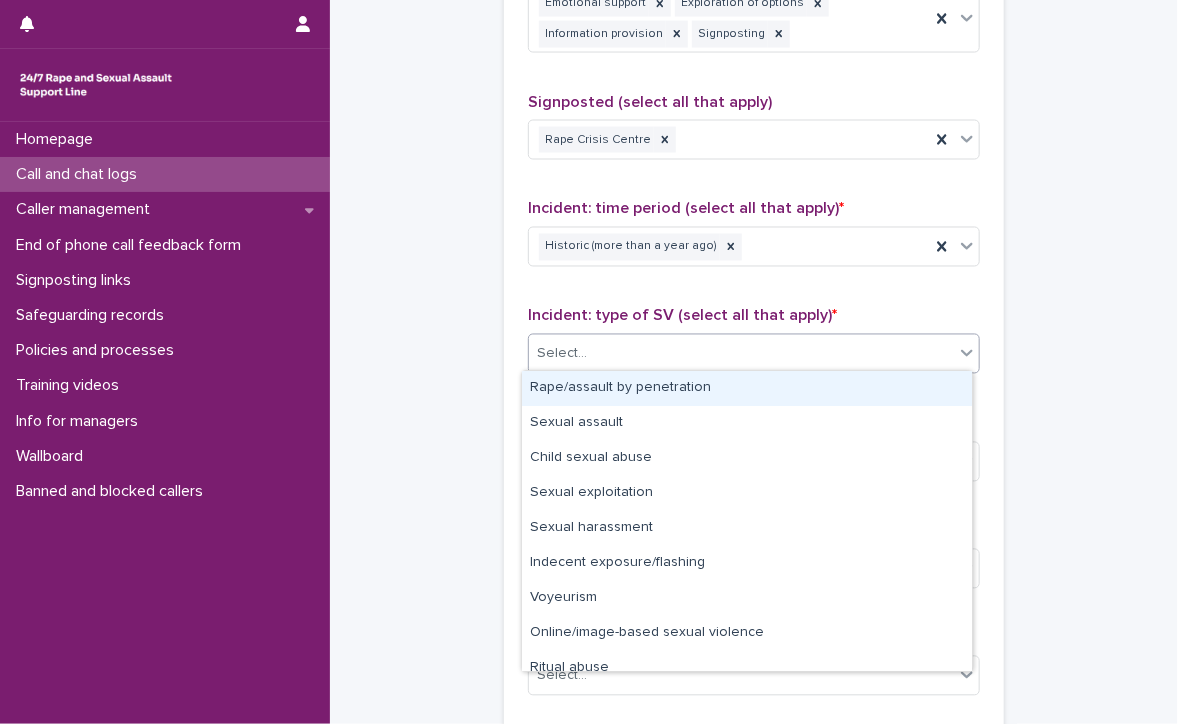 click on "Rape/assault by penetration" at bounding box center (747, 388) 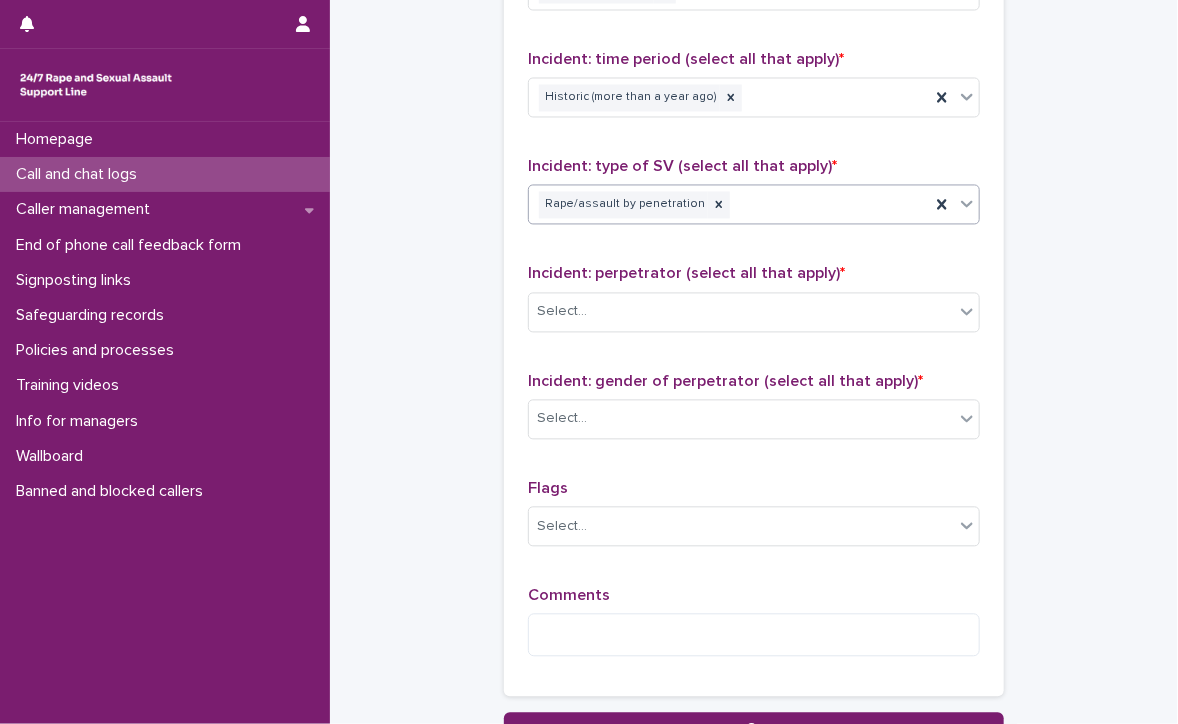 scroll, scrollTop: 1500, scrollLeft: 0, axis: vertical 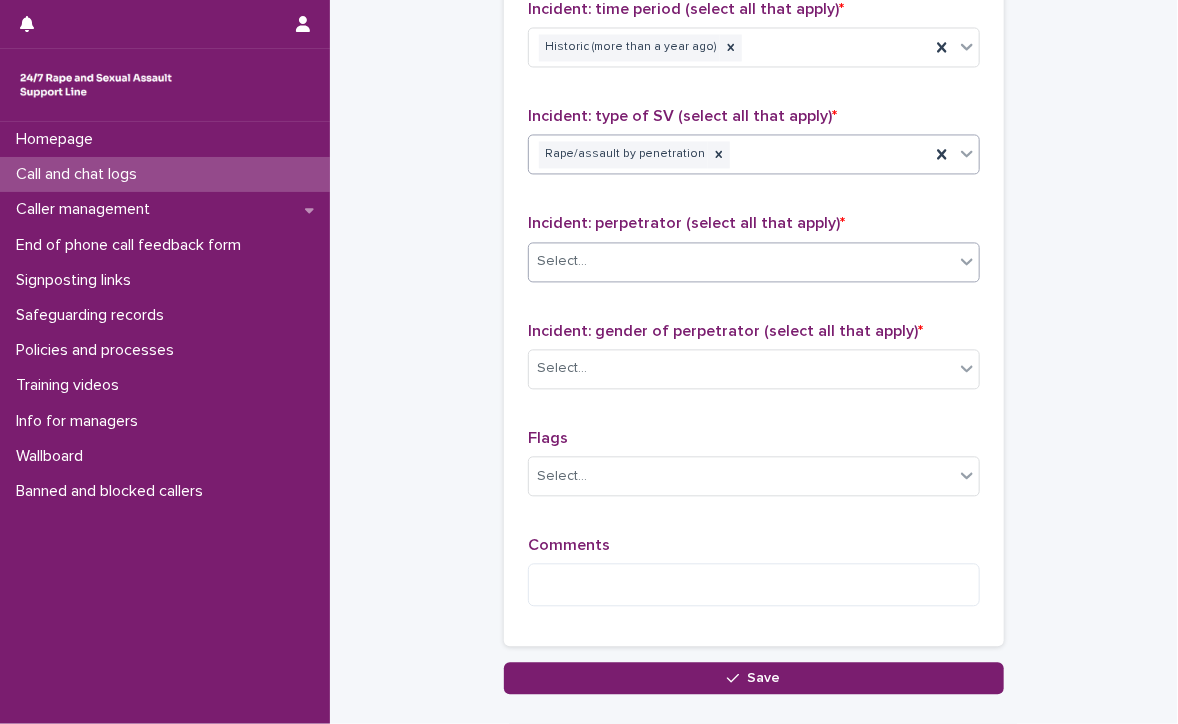 click on "Select..." at bounding box center [741, 261] 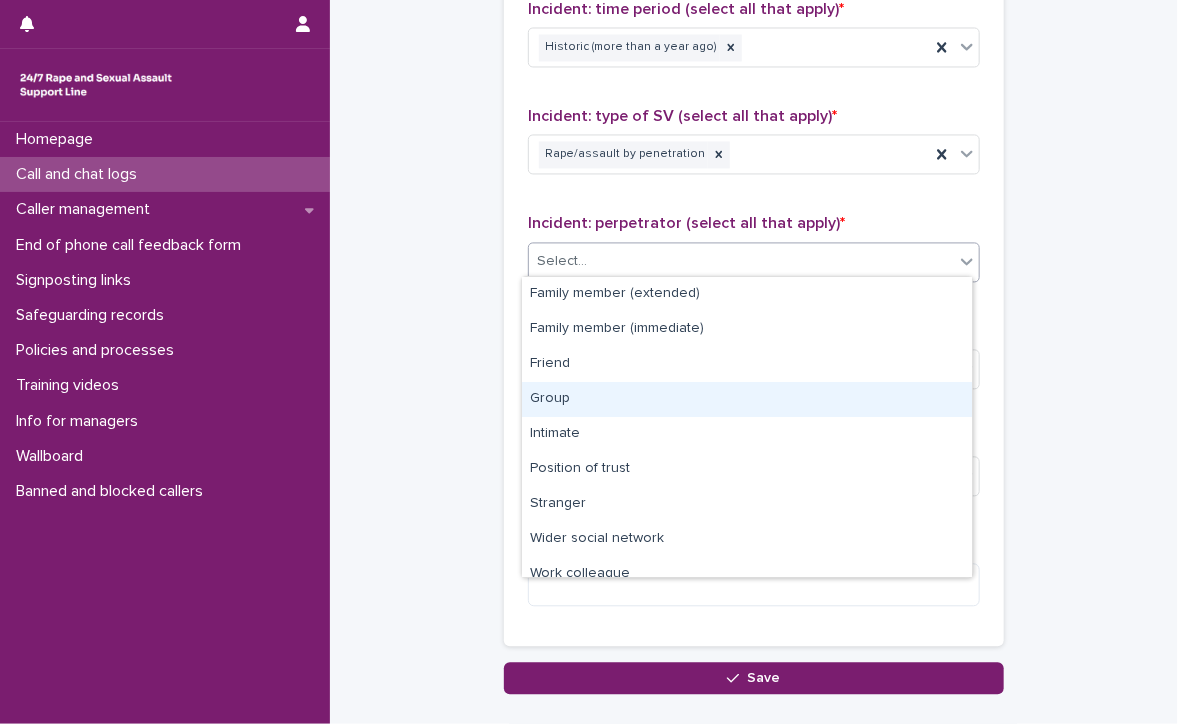 click on "Group" at bounding box center [747, 399] 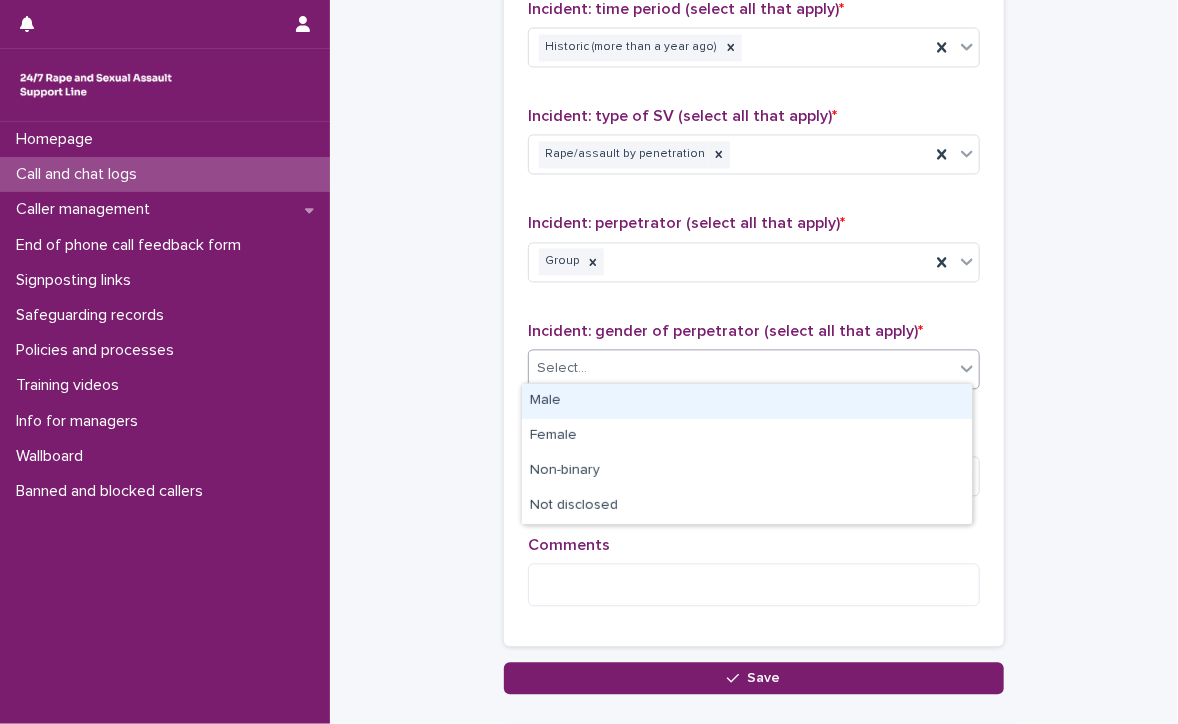 click on "Select..." at bounding box center [741, 368] 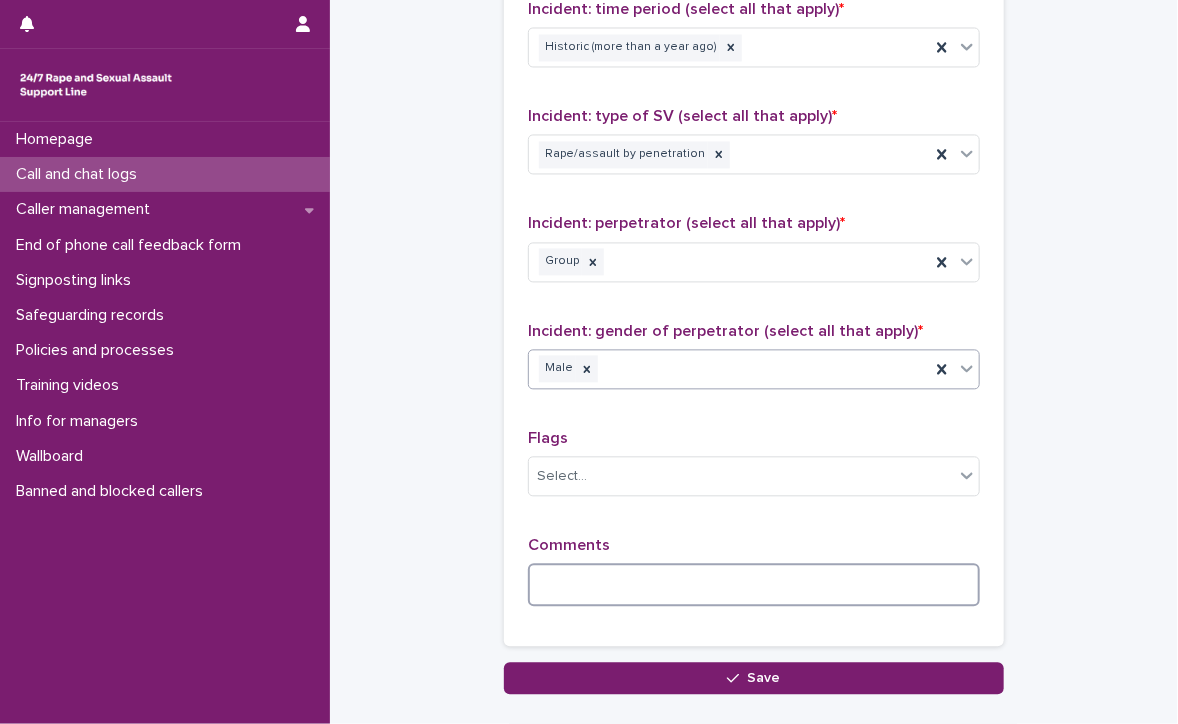 click at bounding box center (754, 584) 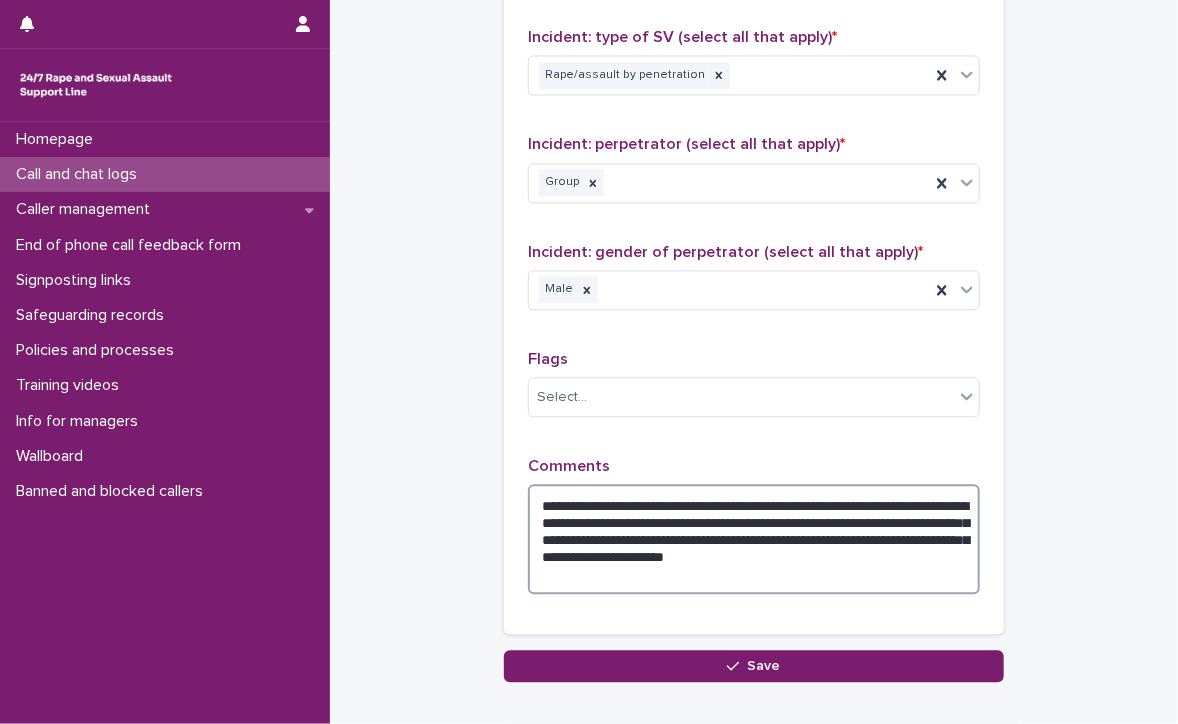 scroll, scrollTop: 1688, scrollLeft: 0, axis: vertical 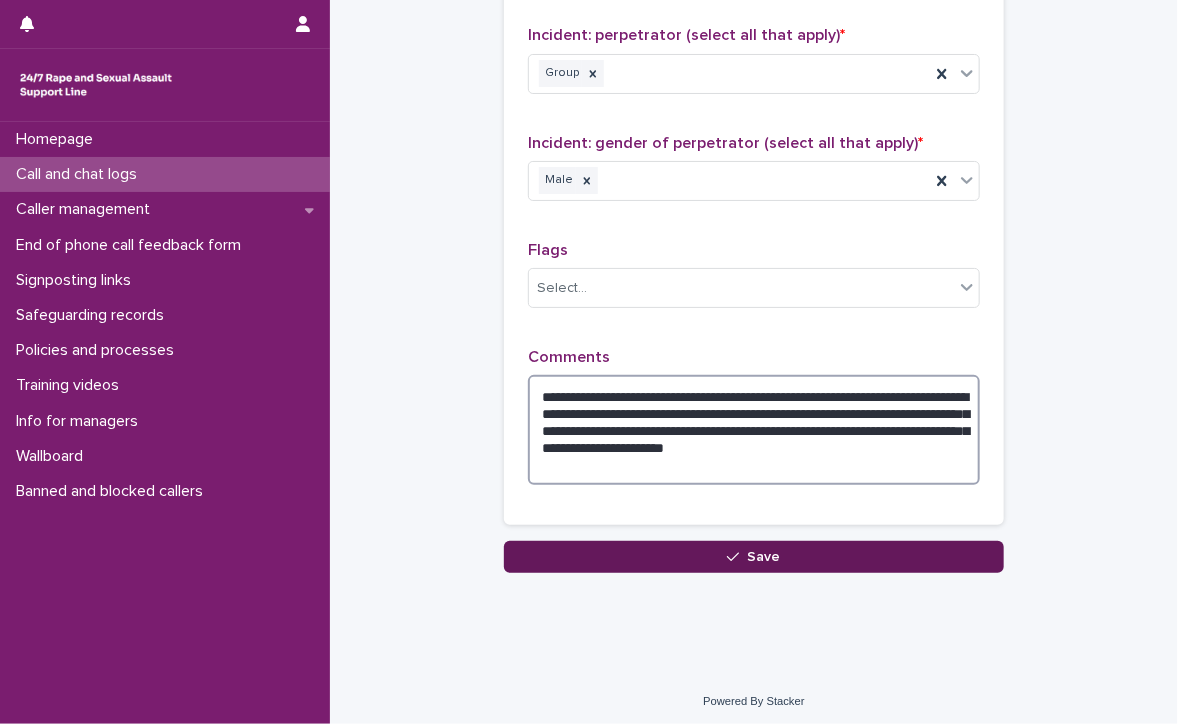 type on "**********" 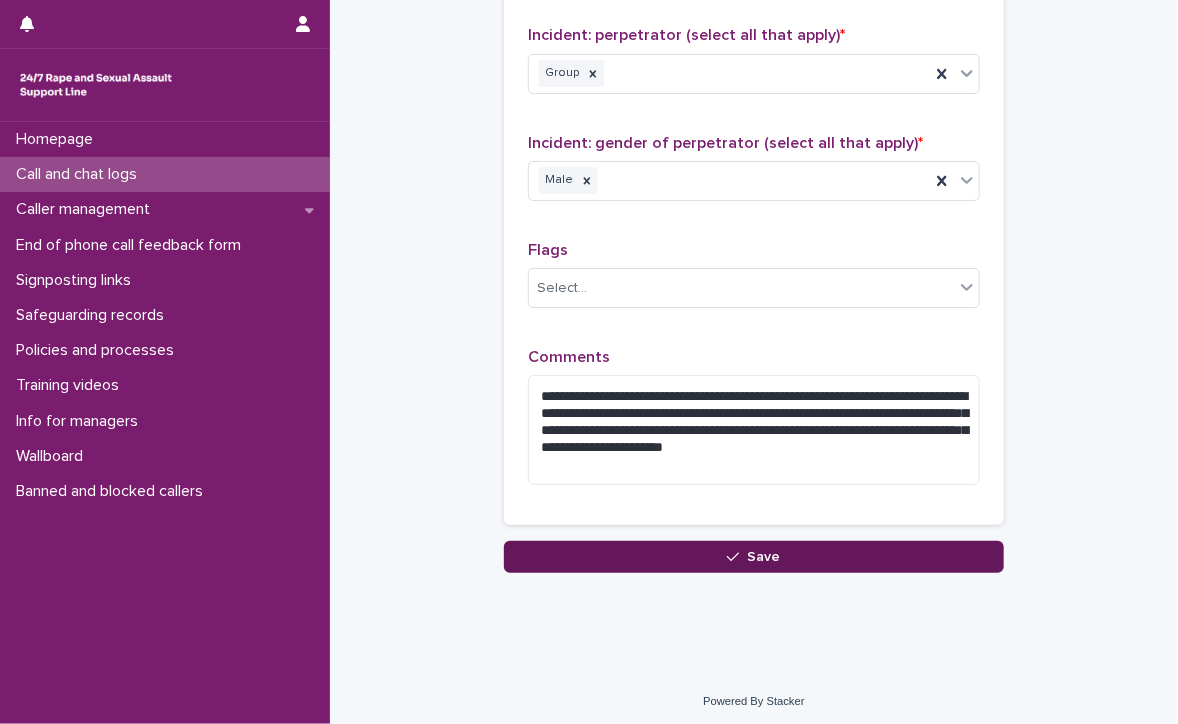 click on "Save" at bounding box center (754, 557) 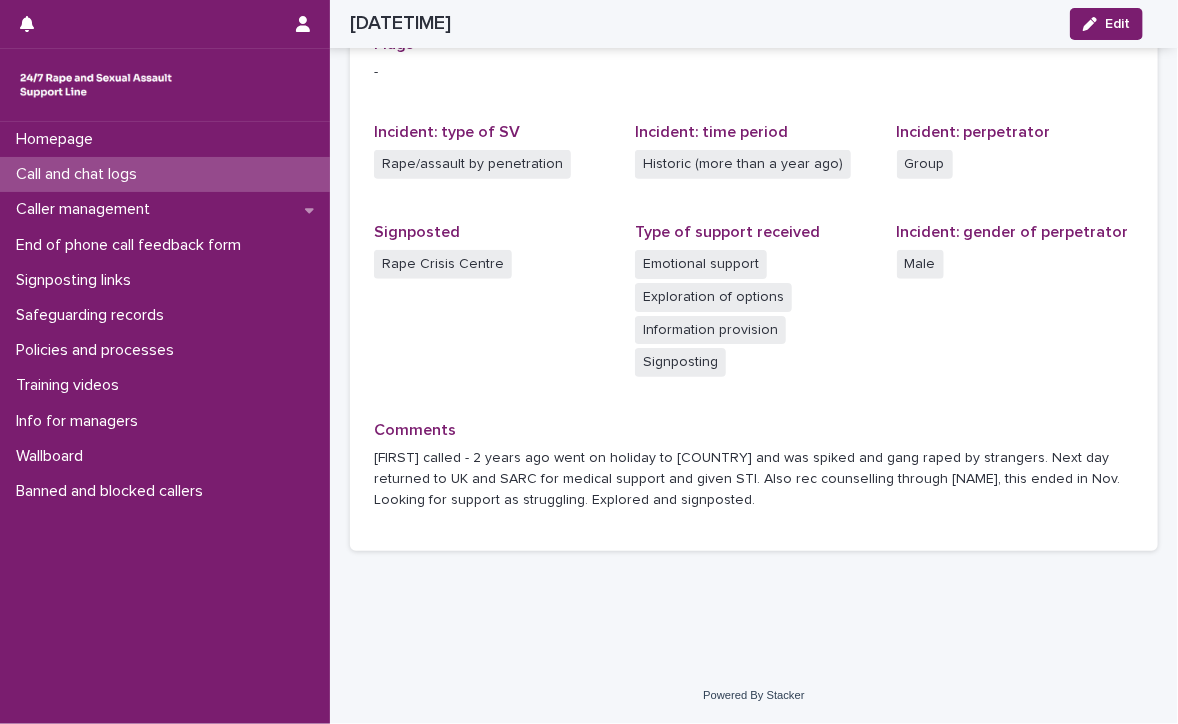 scroll, scrollTop: 497, scrollLeft: 0, axis: vertical 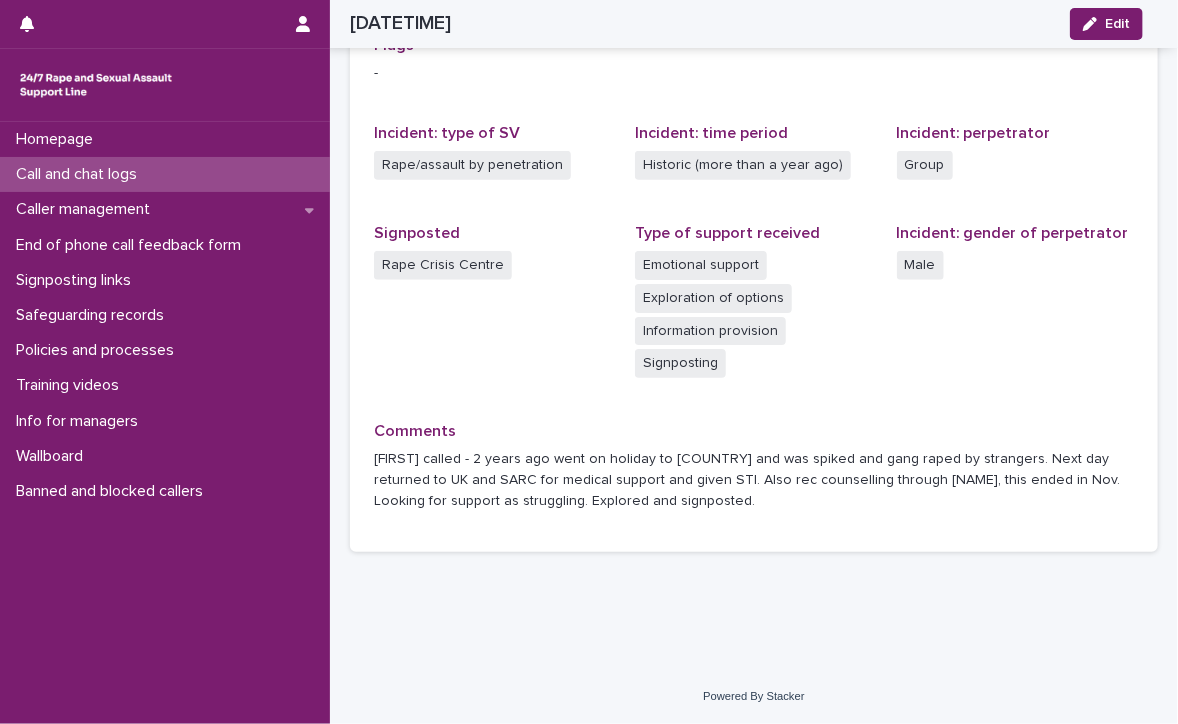 click on "Call and chat logs" at bounding box center [80, 174] 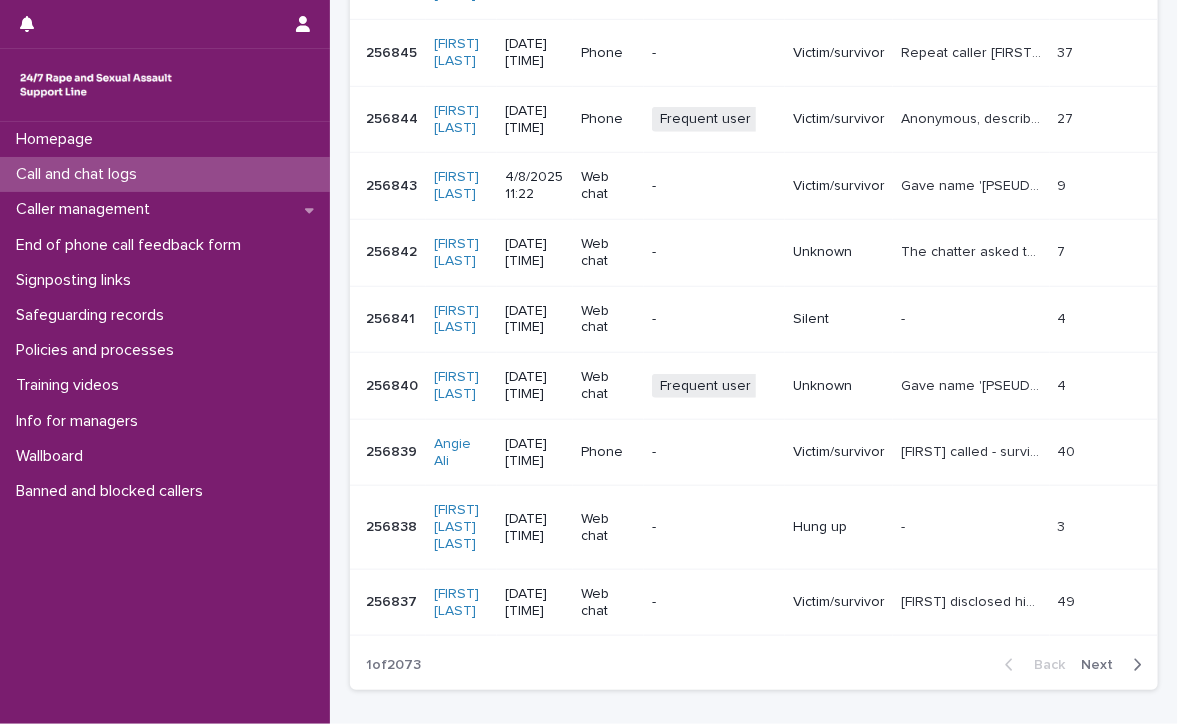 scroll, scrollTop: 0, scrollLeft: 0, axis: both 